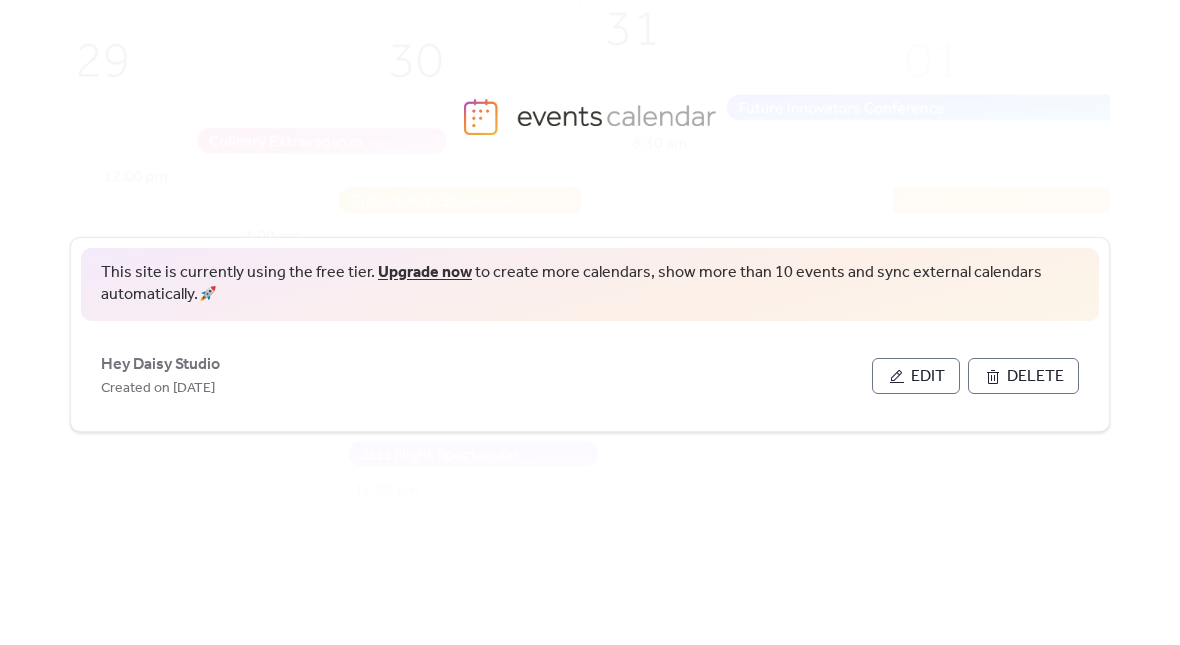 scroll, scrollTop: 0, scrollLeft: 0, axis: both 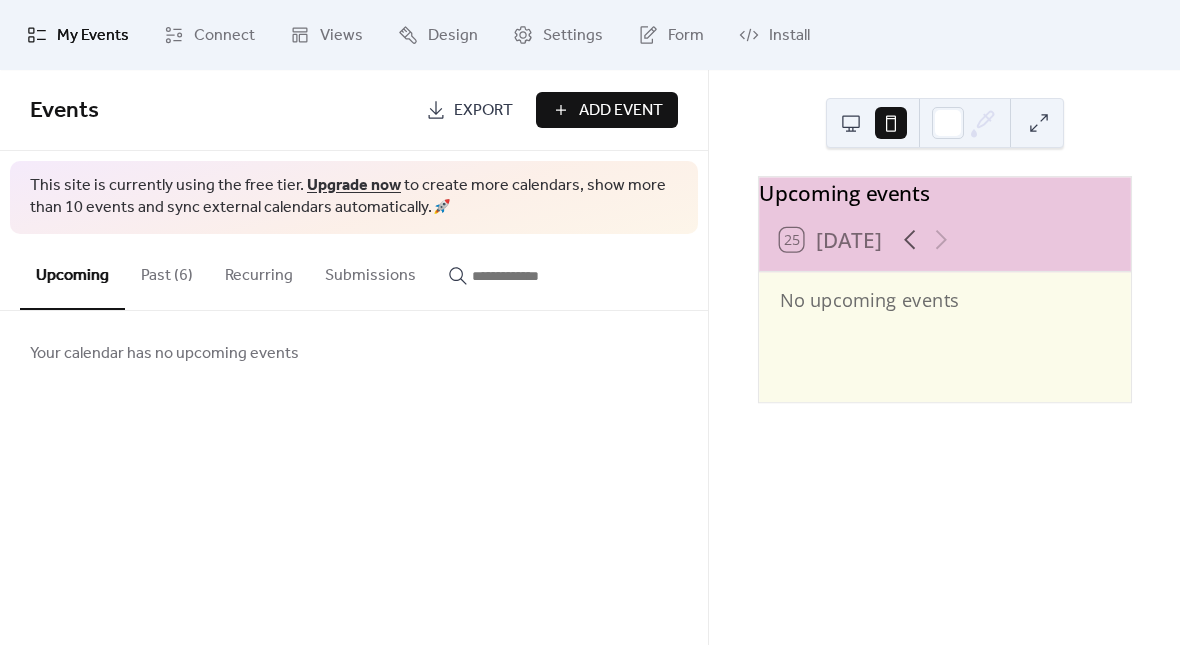 click on "Add Event" at bounding box center (607, 110) 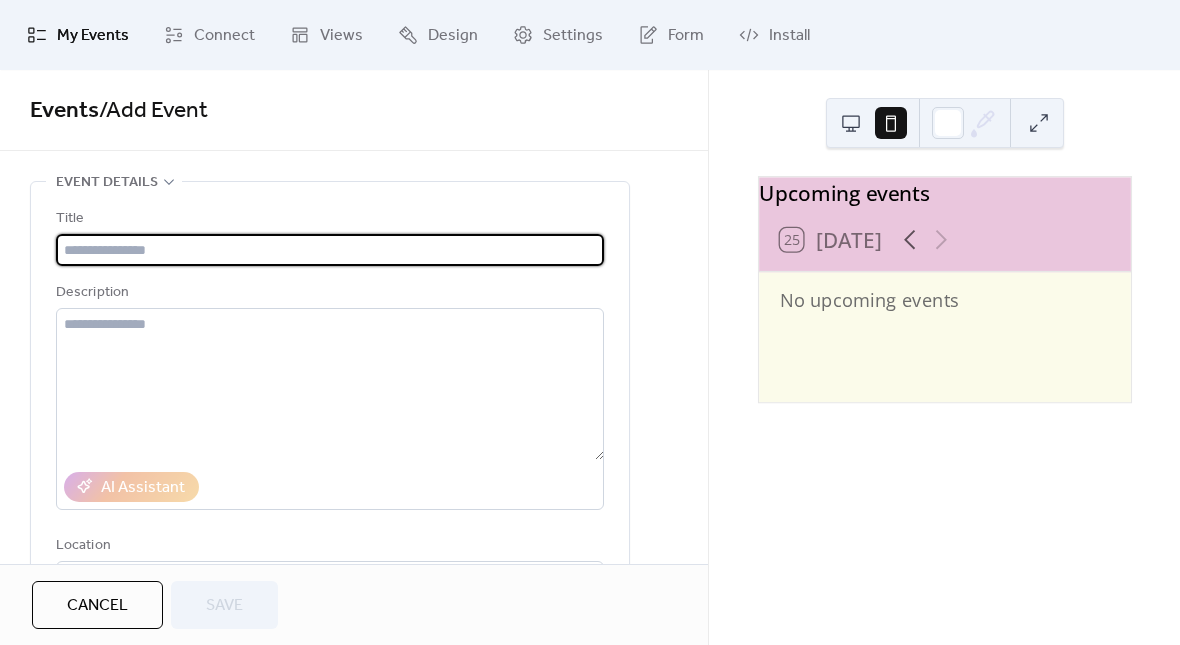 click at bounding box center (330, 250) 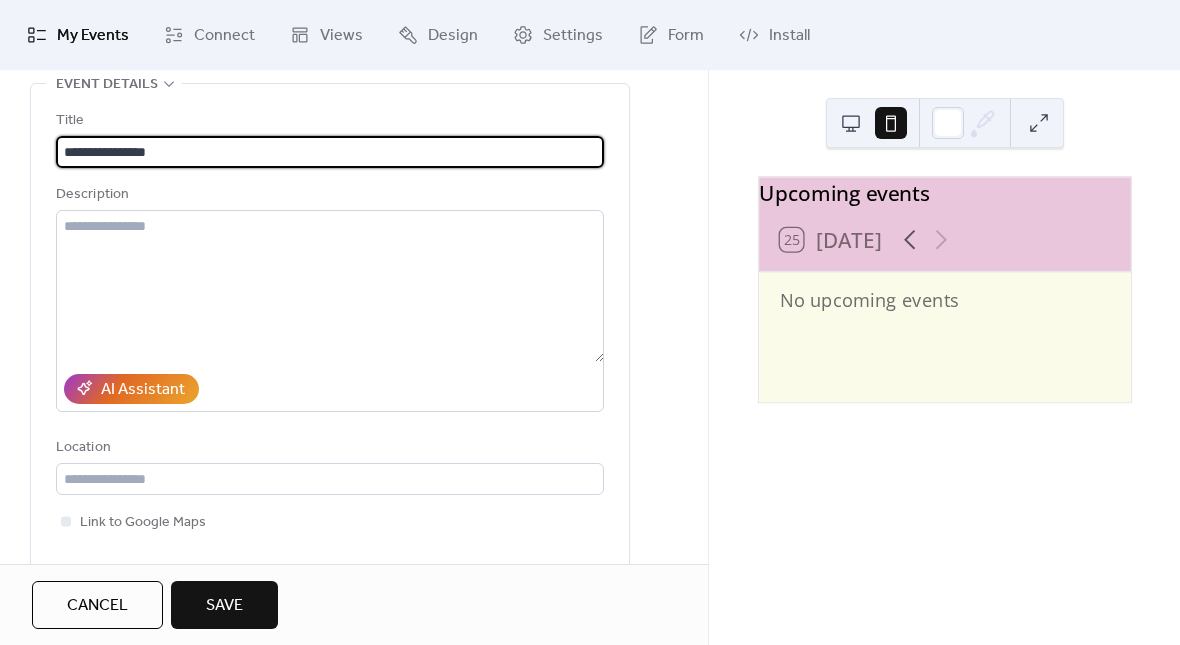 scroll, scrollTop: 99, scrollLeft: 0, axis: vertical 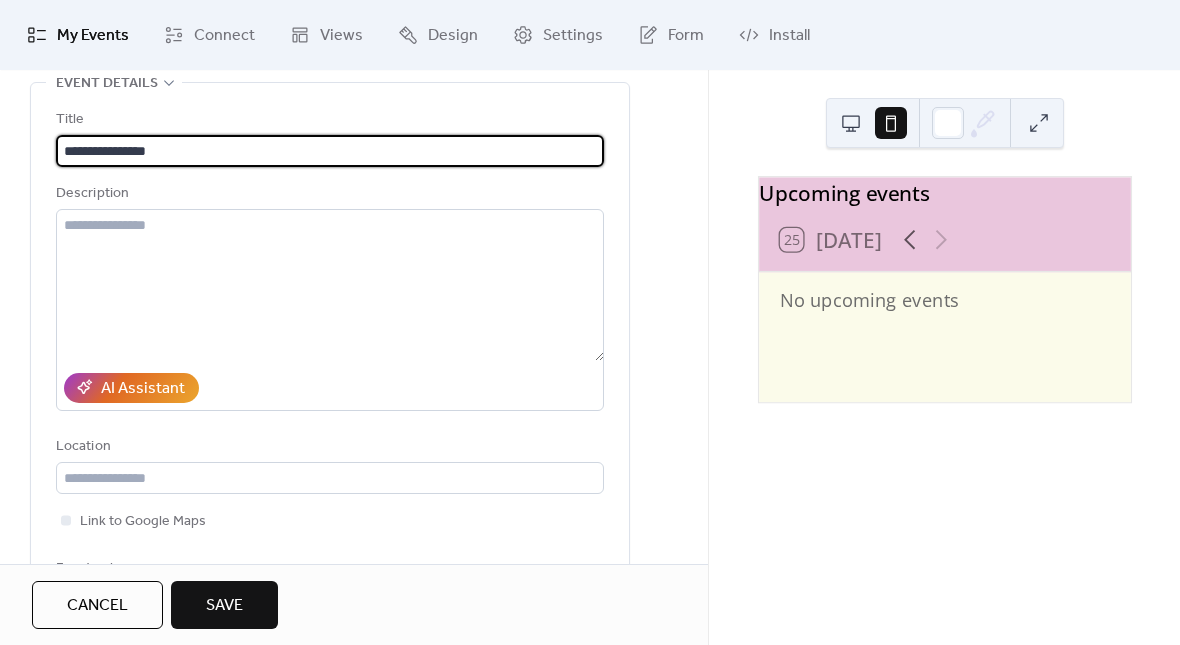 type on "**********" 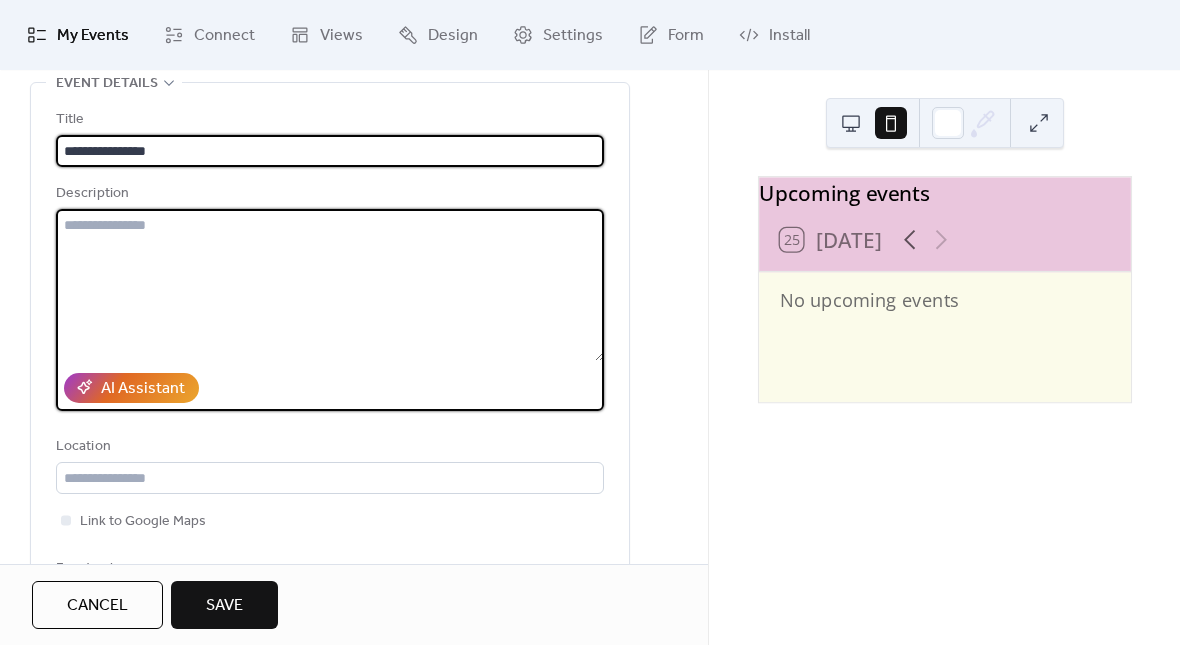 click at bounding box center [330, 285] 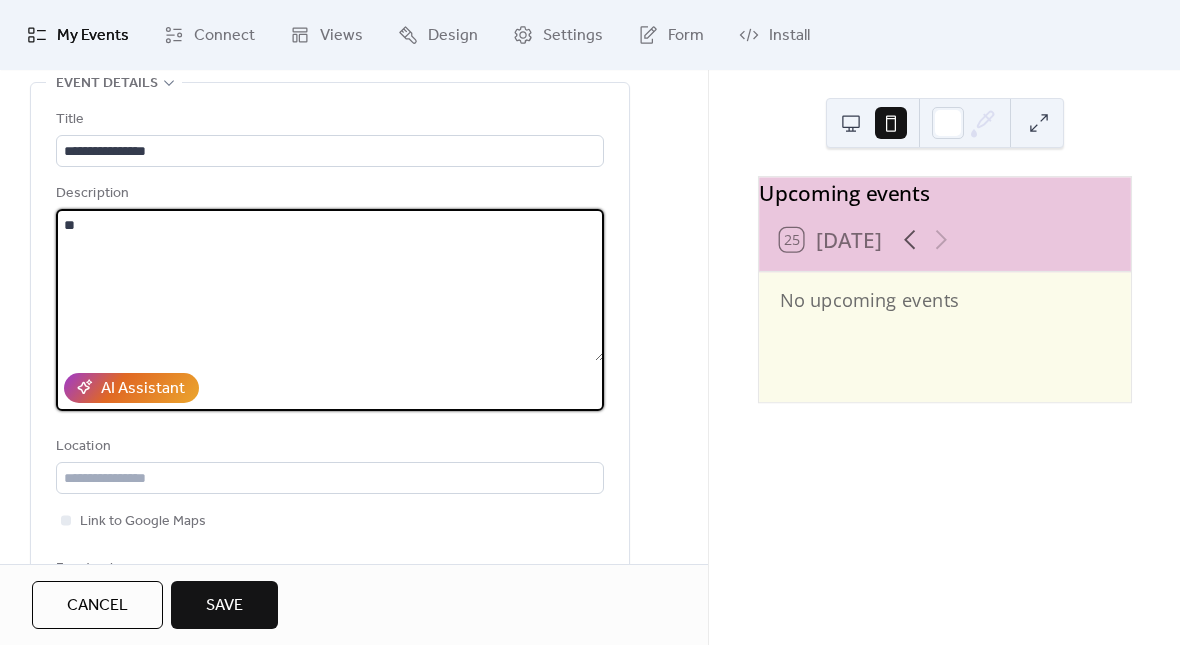 type on "*" 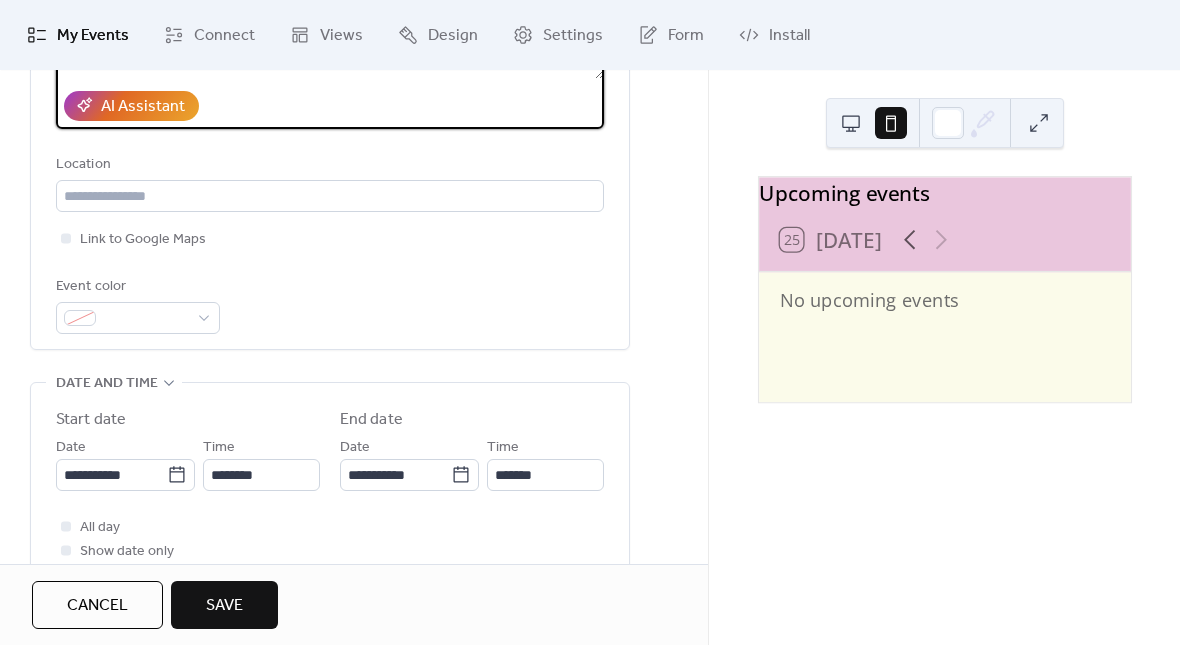 scroll, scrollTop: 389, scrollLeft: 0, axis: vertical 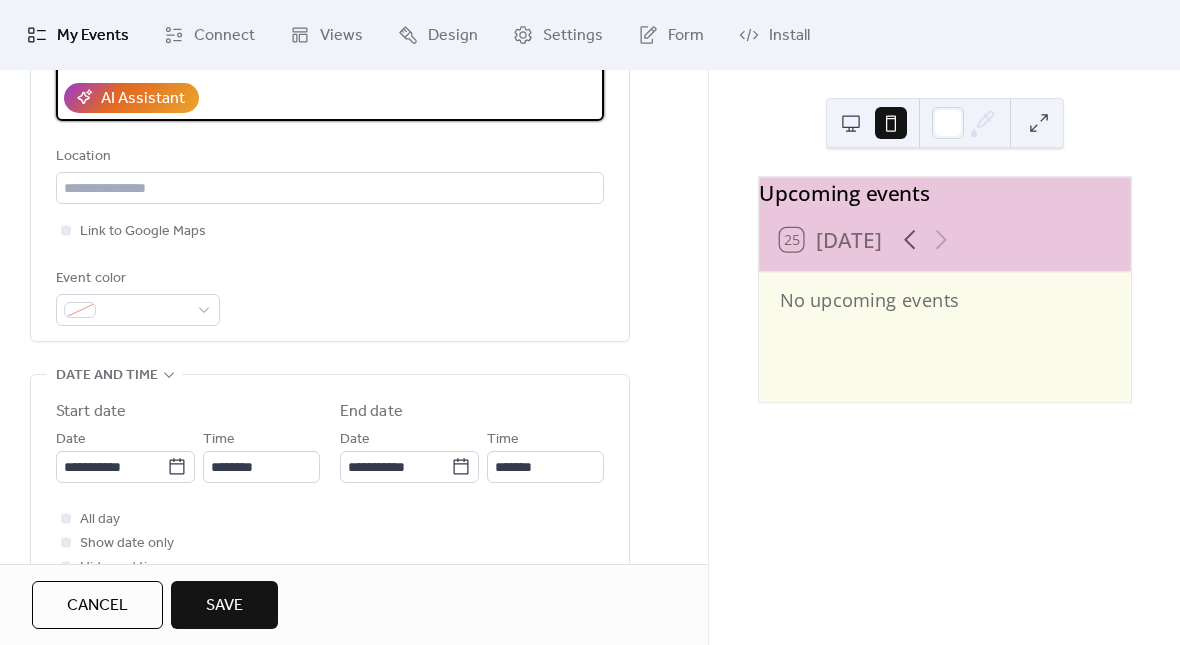 type on "**********" 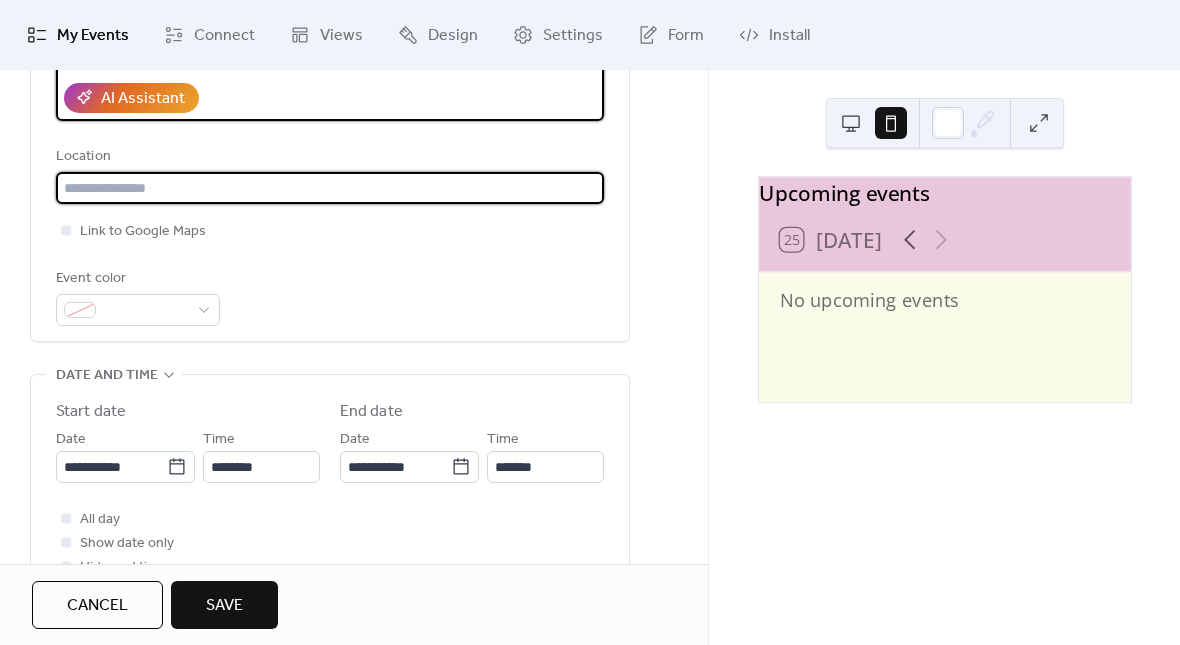click at bounding box center (330, 188) 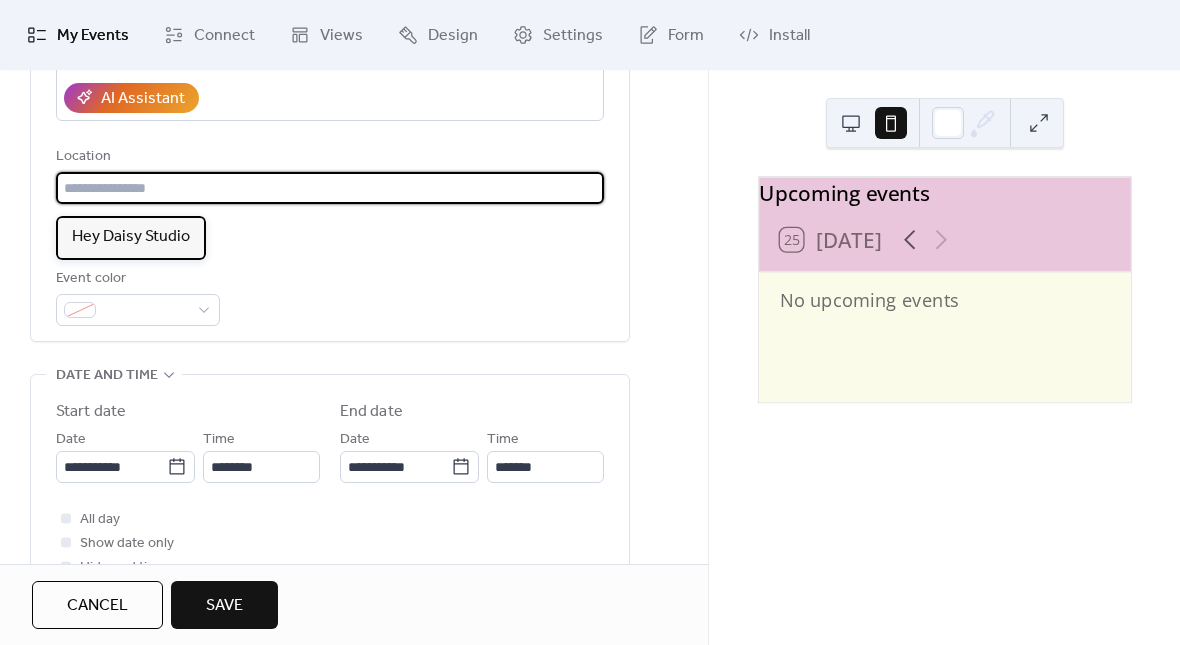 click on "Hey Daisy Studio" at bounding box center (131, 237) 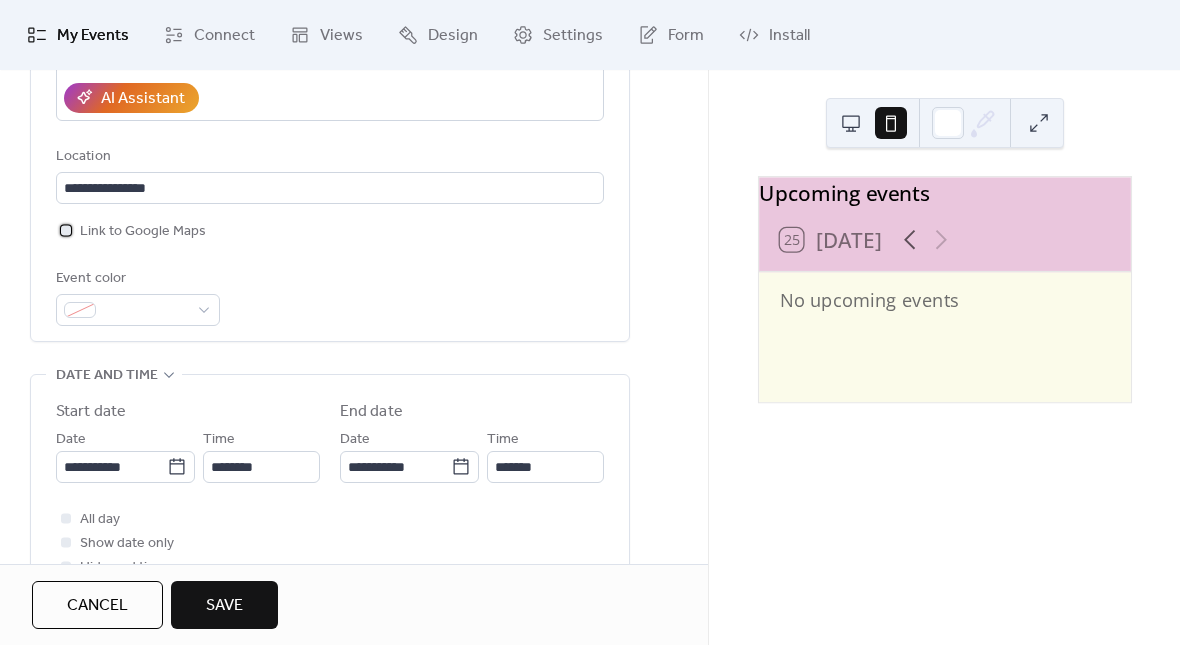click at bounding box center [66, 230] 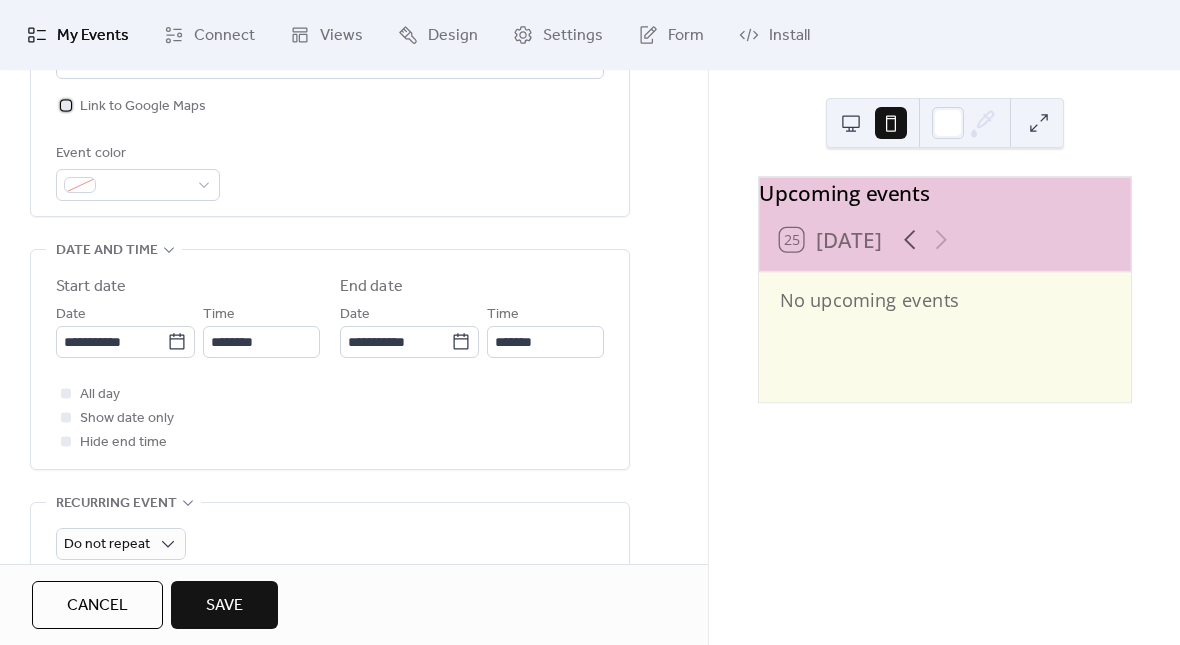 scroll, scrollTop: 524, scrollLeft: 0, axis: vertical 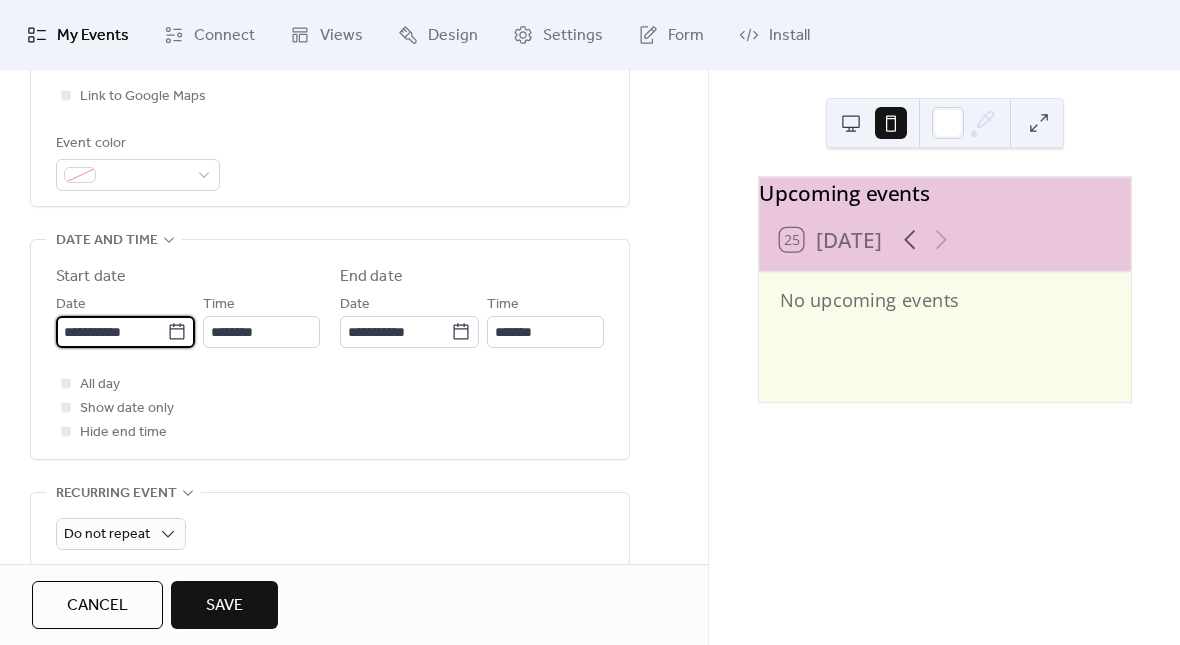 click on "**********" at bounding box center [111, 332] 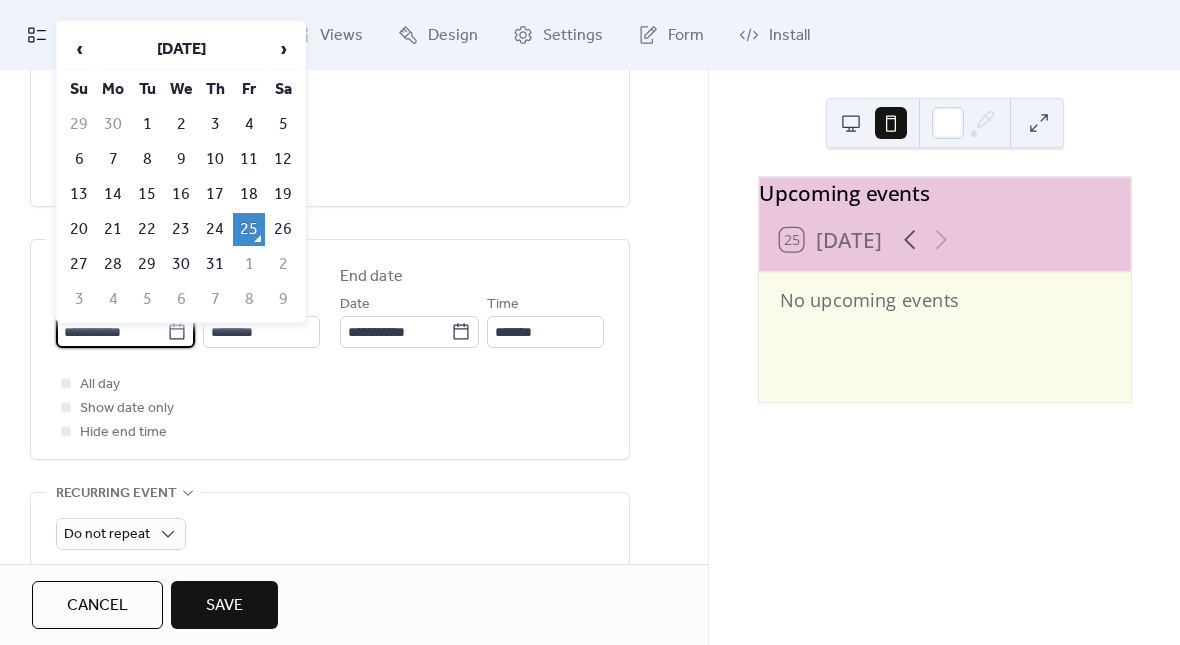 click on "›" at bounding box center (283, 49) 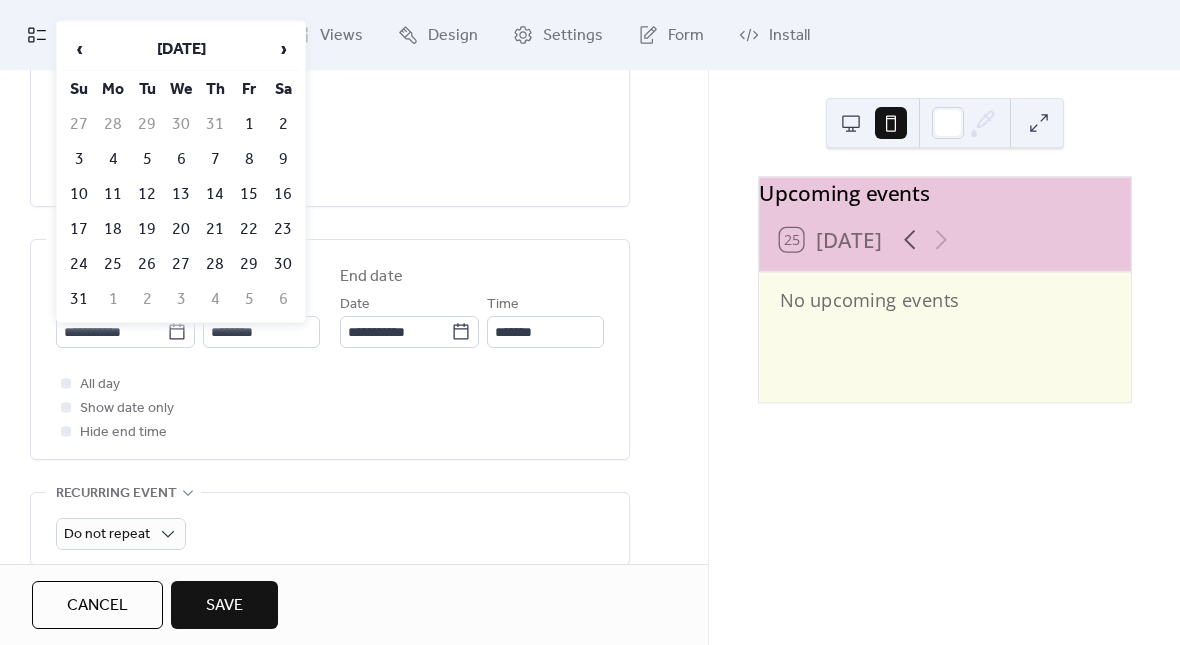 click on "17" at bounding box center [79, 229] 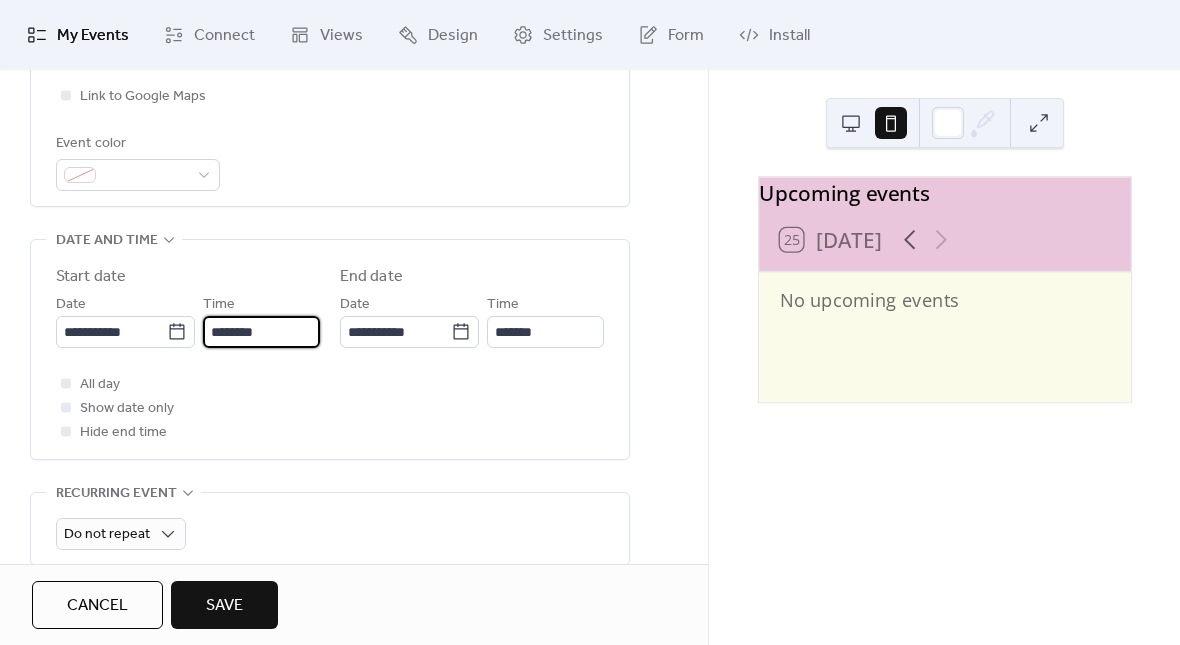 click on "********" at bounding box center [261, 332] 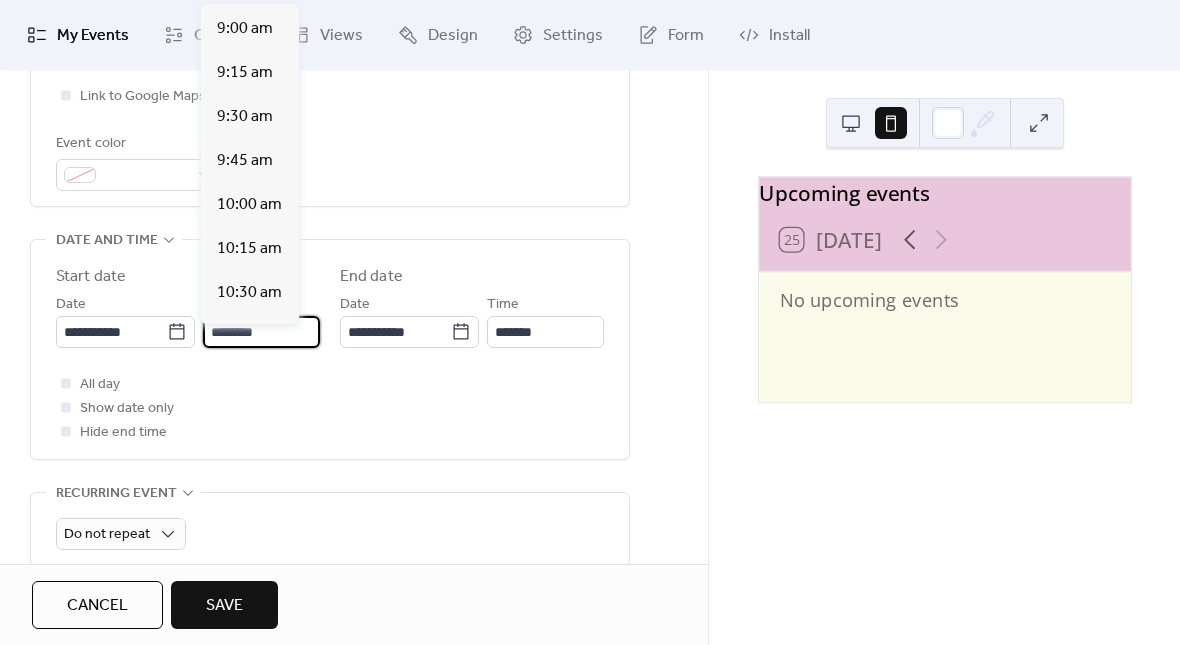 scroll, scrollTop: 1561, scrollLeft: 0, axis: vertical 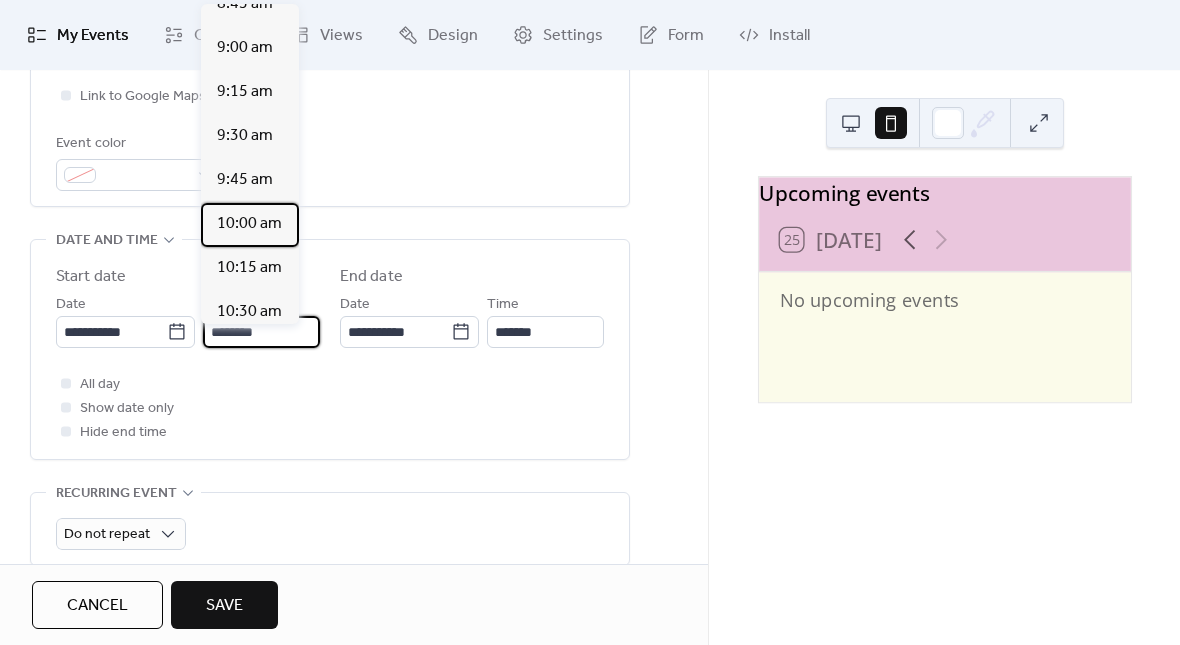 click on "10:00 am" at bounding box center (249, 224) 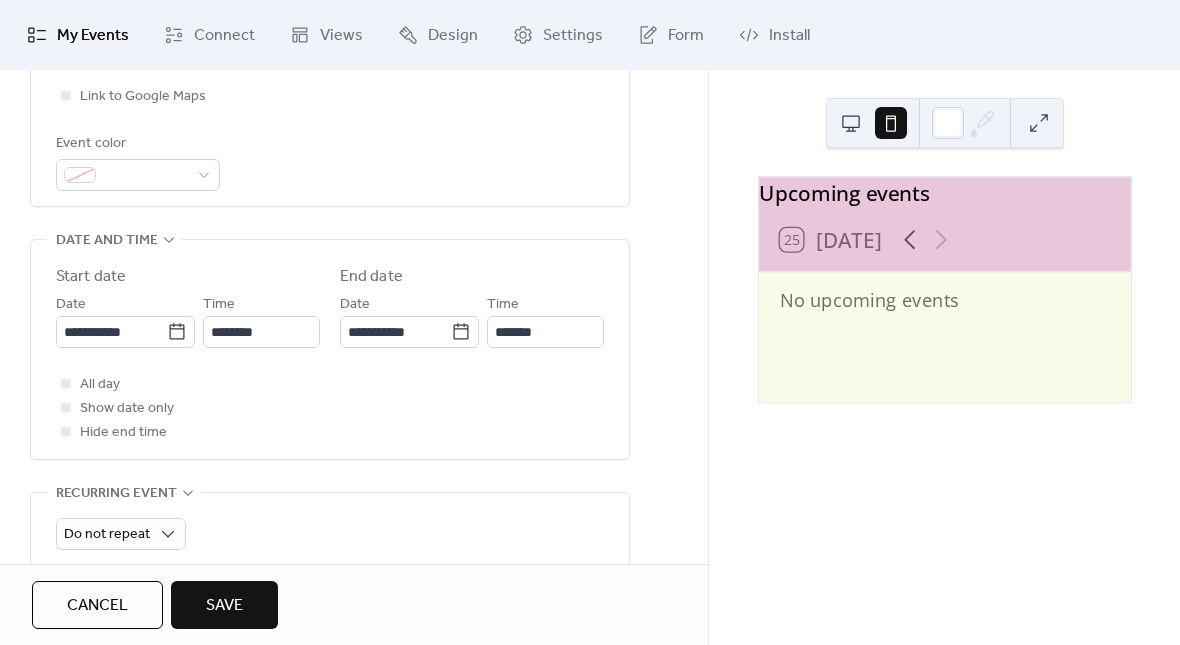 type on "********" 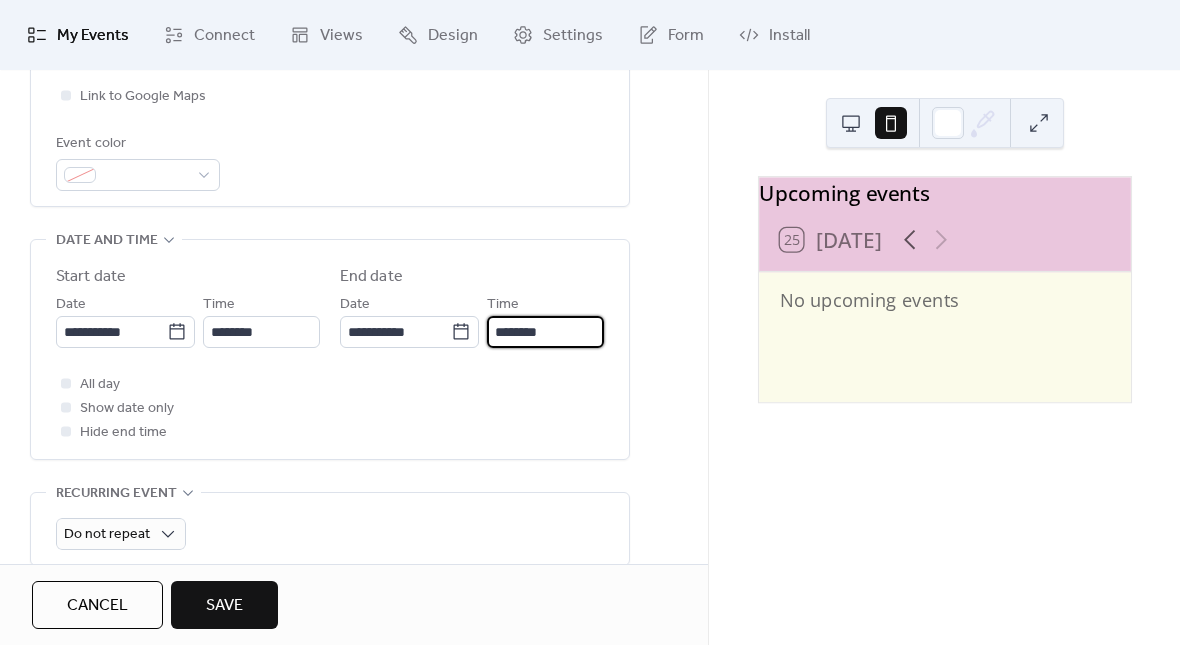 click on "********" at bounding box center (545, 332) 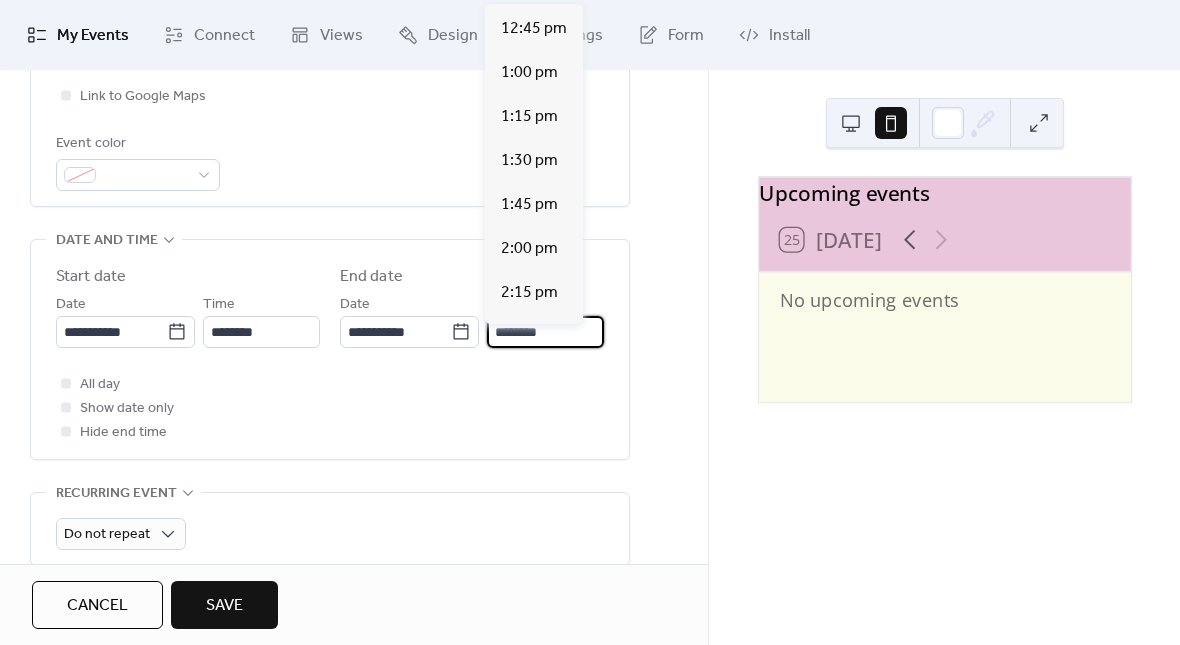 scroll, scrollTop: 435, scrollLeft: 0, axis: vertical 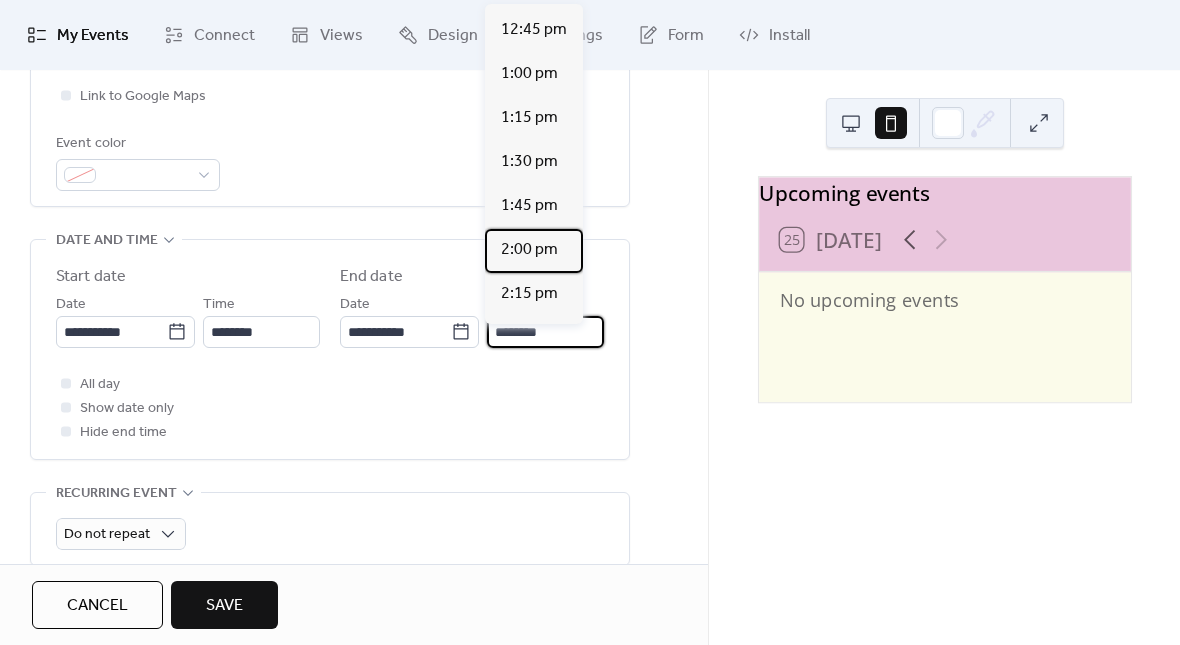 click on "2:00 pm" at bounding box center (529, 250) 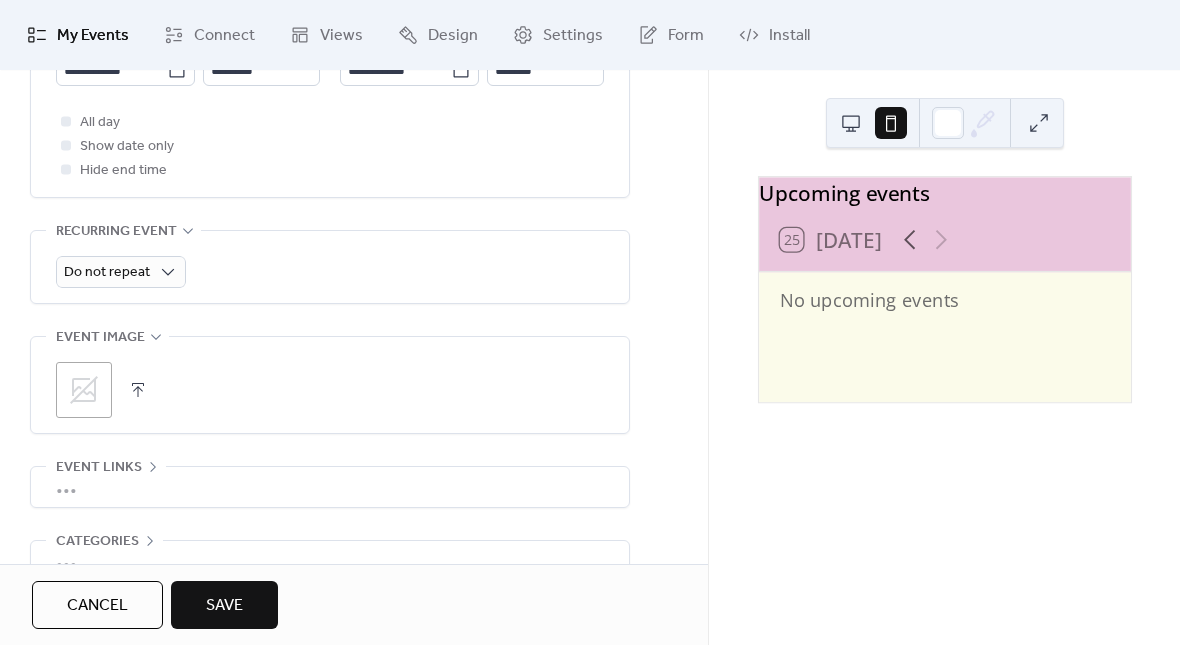 scroll, scrollTop: 788, scrollLeft: 0, axis: vertical 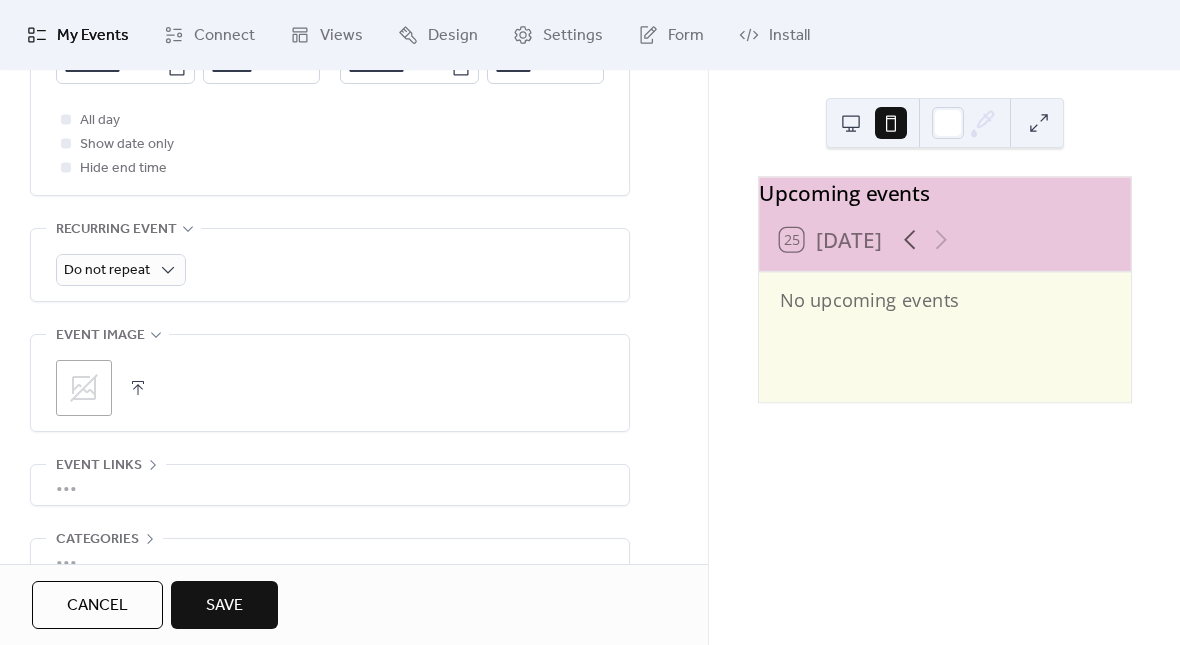 click 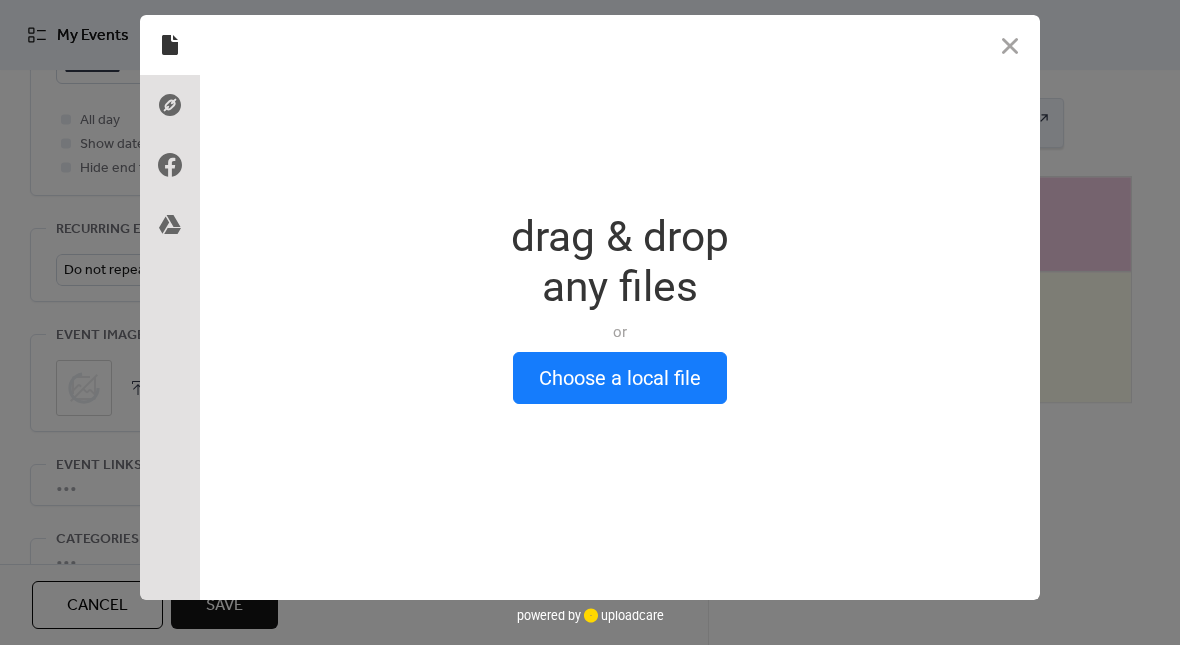 click on "Choose a local file" at bounding box center (620, 378) 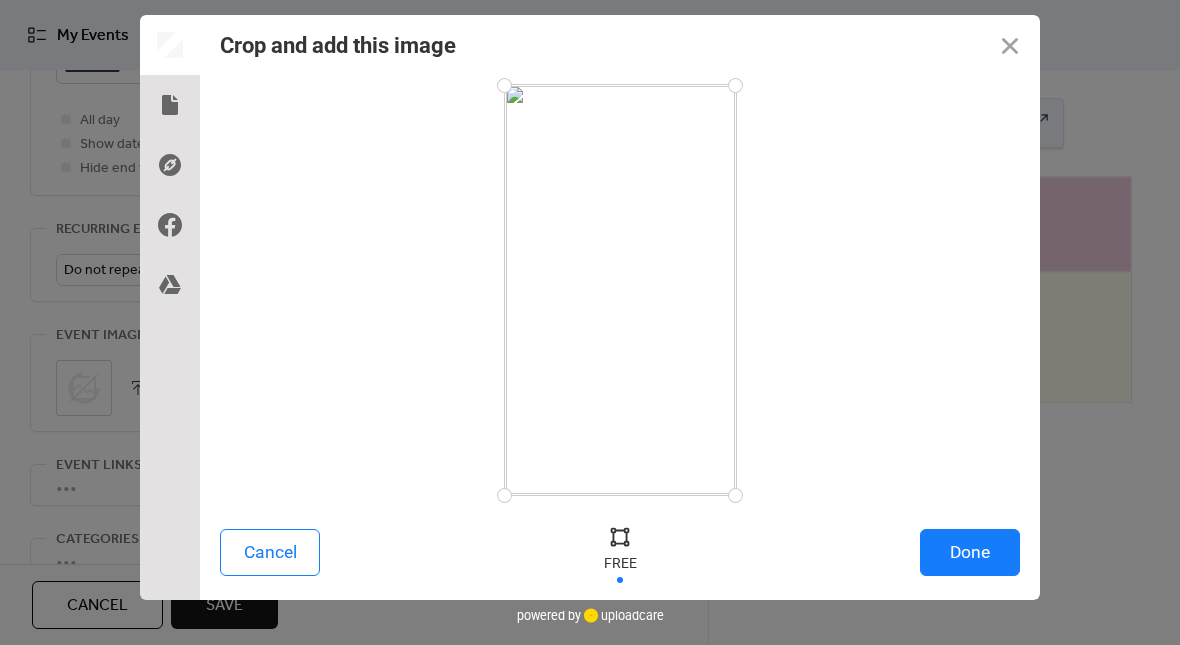click on "Done" at bounding box center [970, 552] 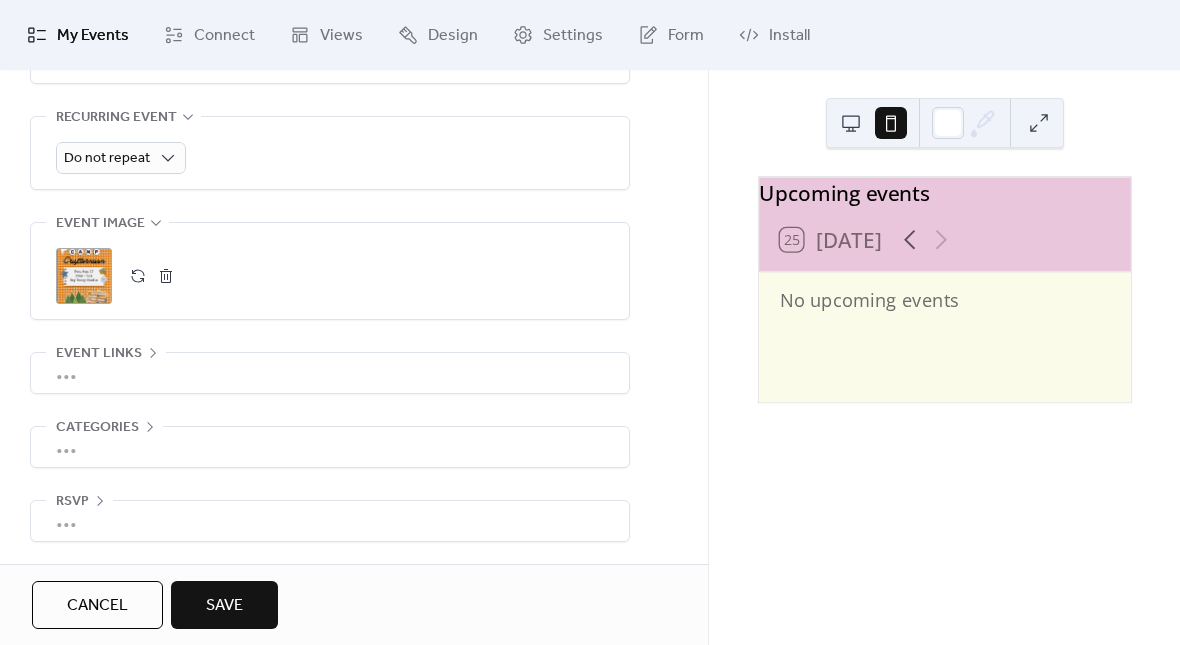 scroll, scrollTop: 916, scrollLeft: 0, axis: vertical 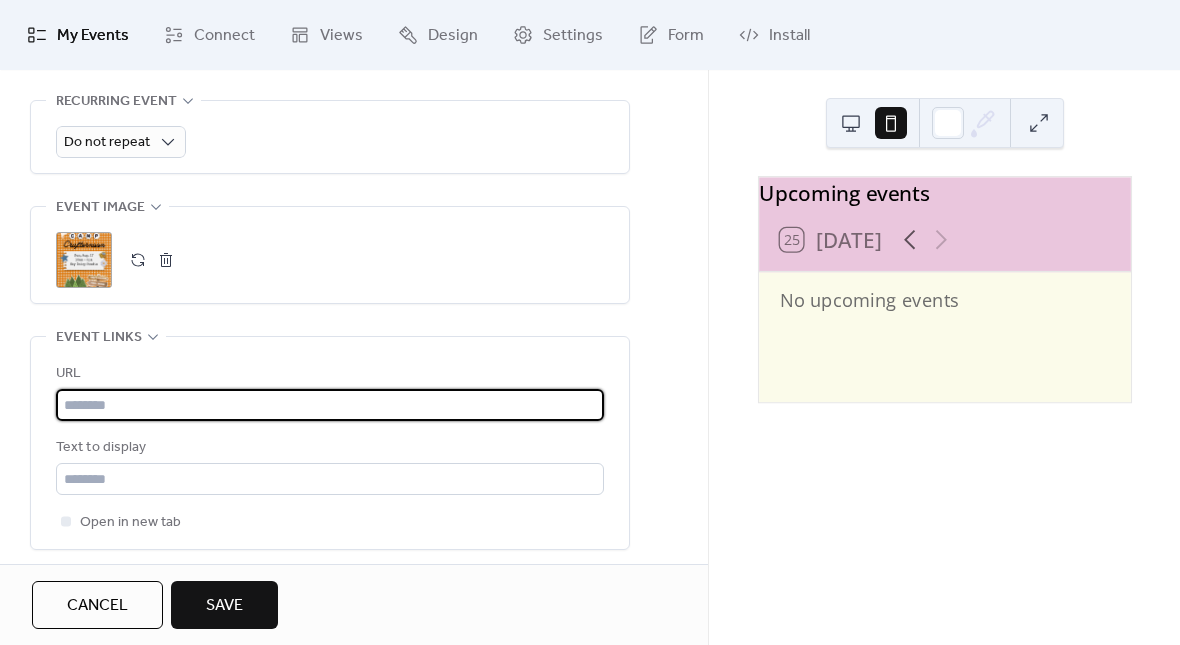 click at bounding box center (330, 405) 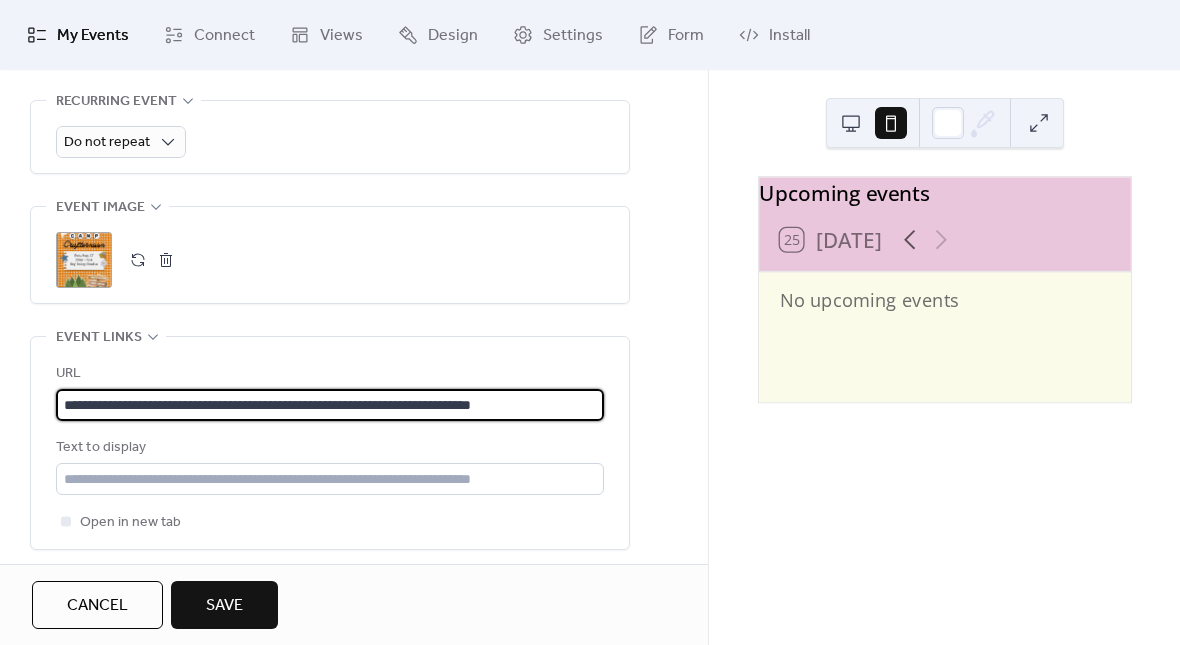 type on "**********" 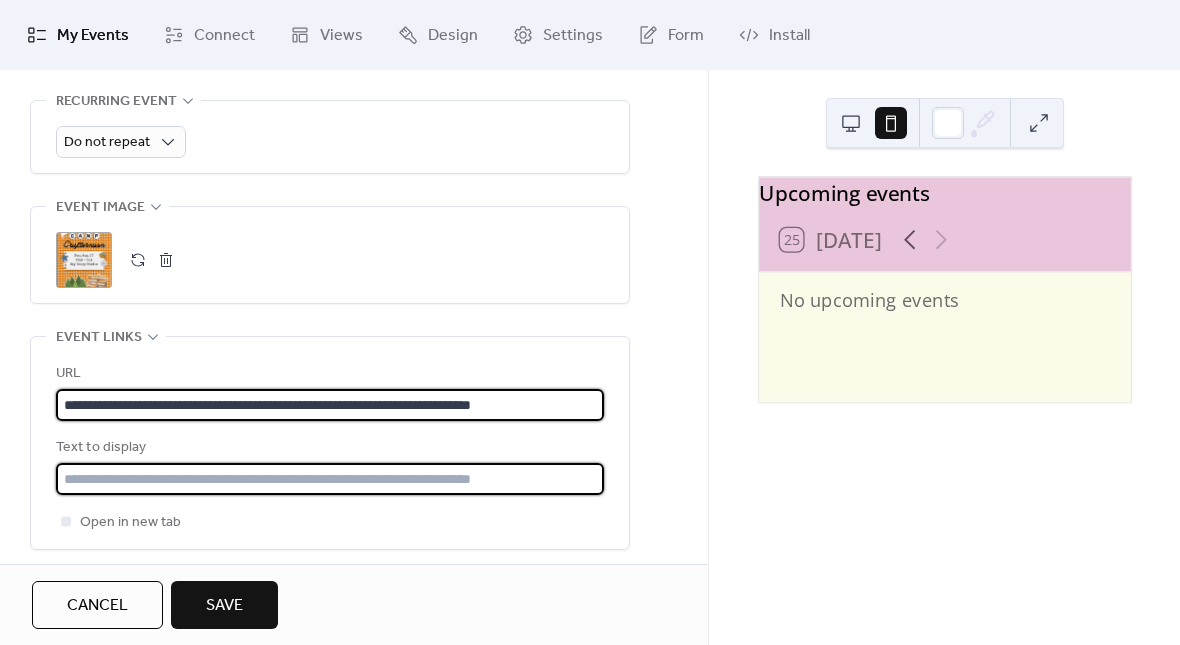 click at bounding box center [330, 479] 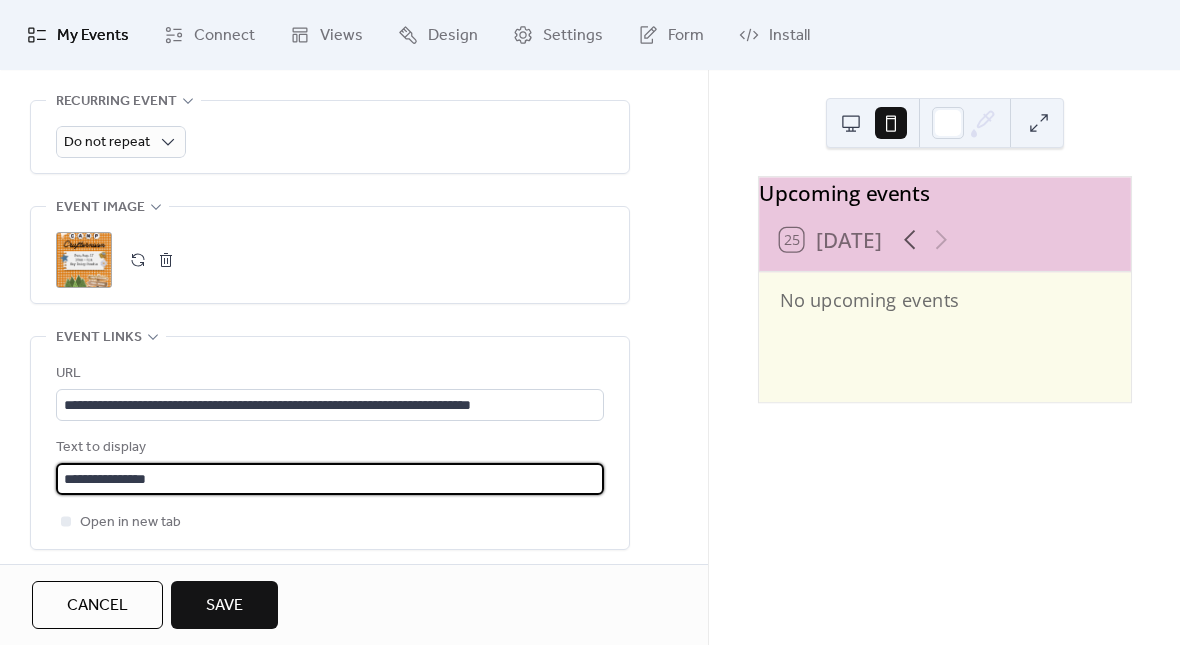 type on "**********" 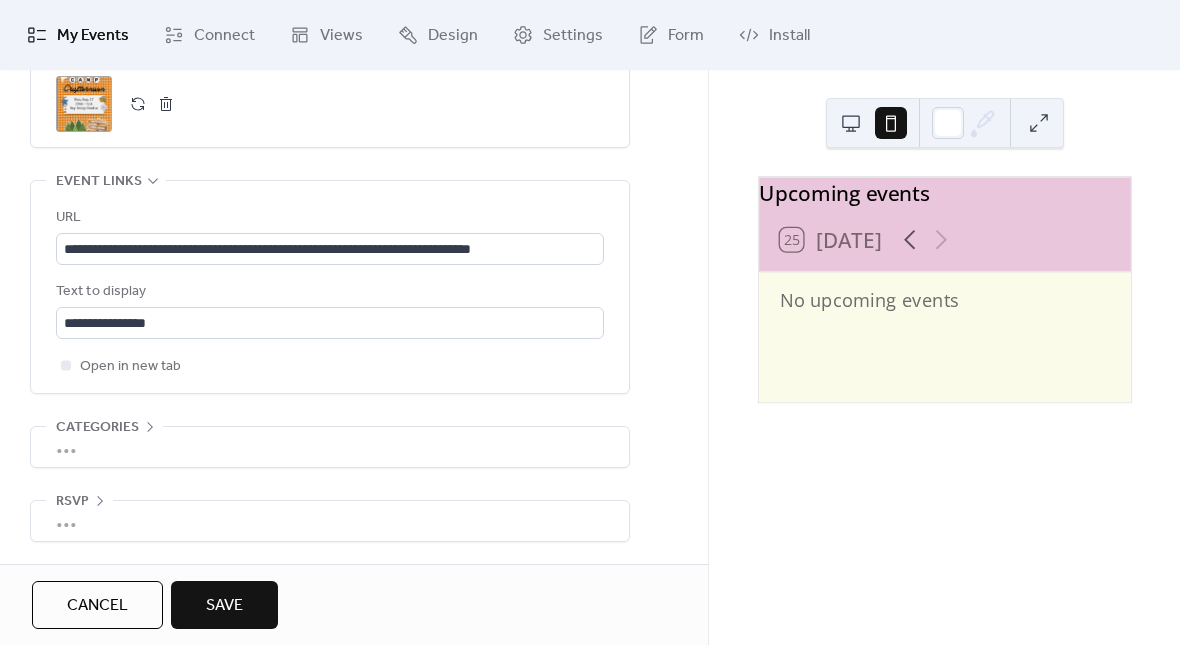 scroll, scrollTop: 1096, scrollLeft: 0, axis: vertical 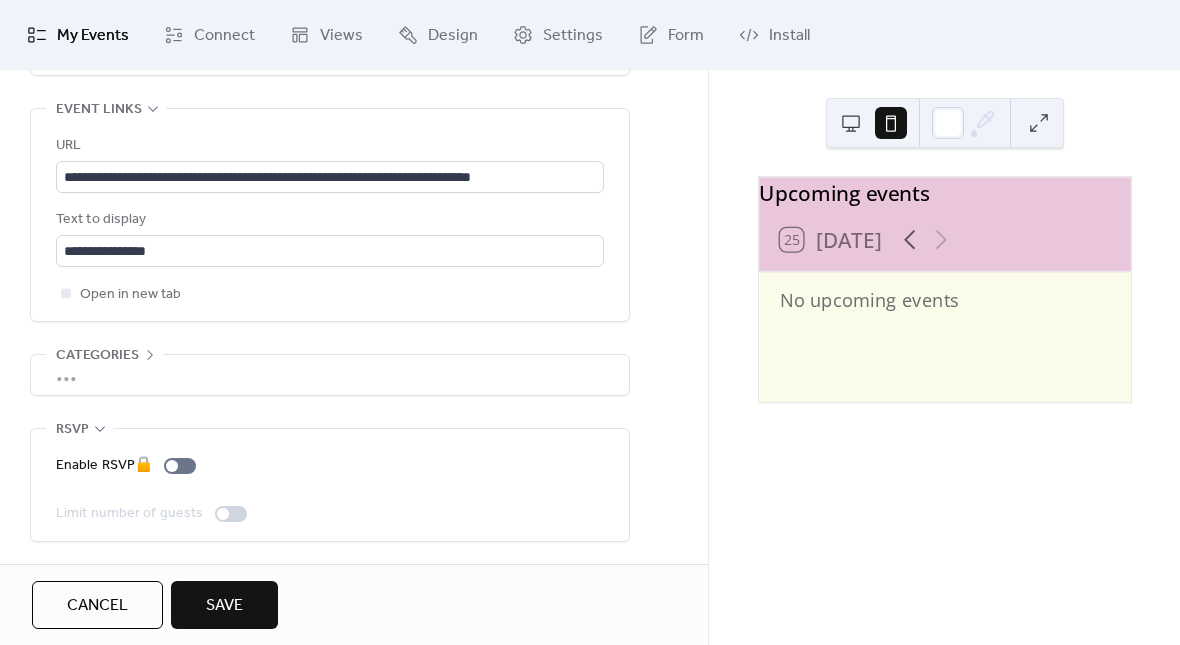 click on "Categories" at bounding box center (97, 356) 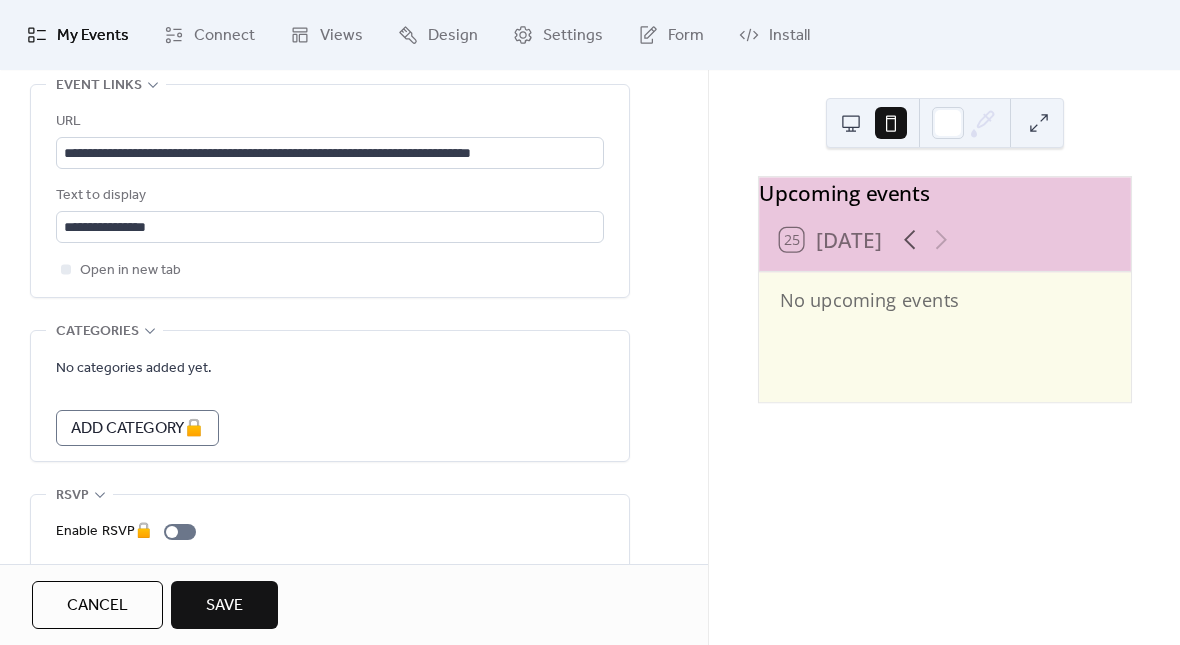 click on "Save" at bounding box center (224, 606) 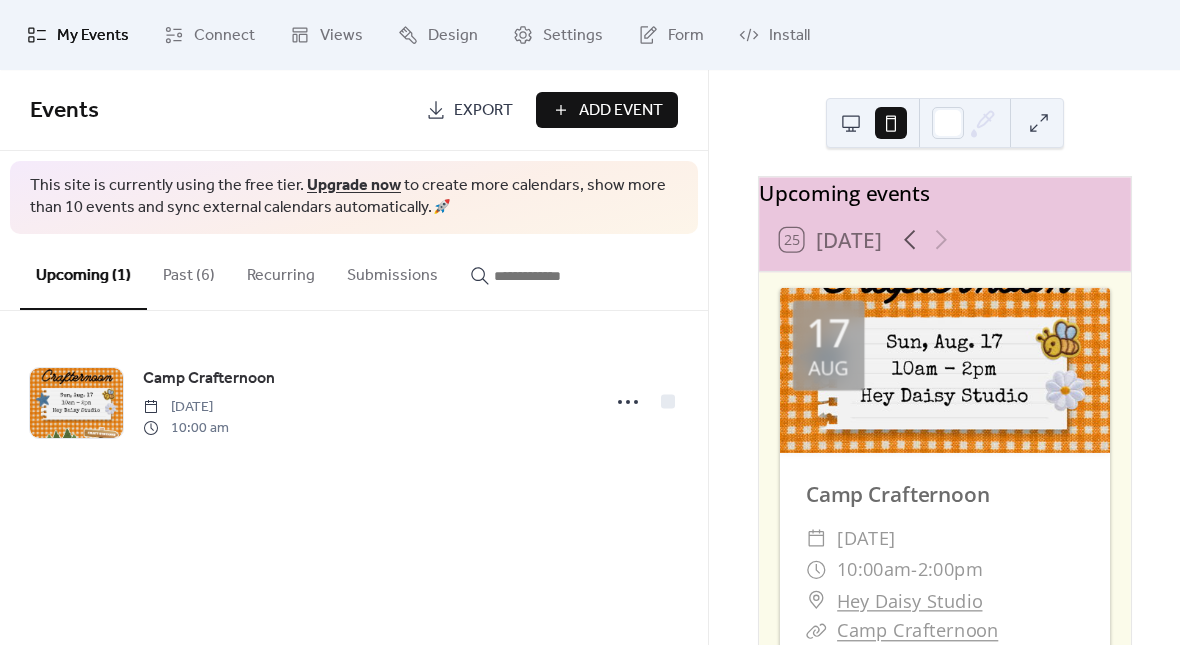click 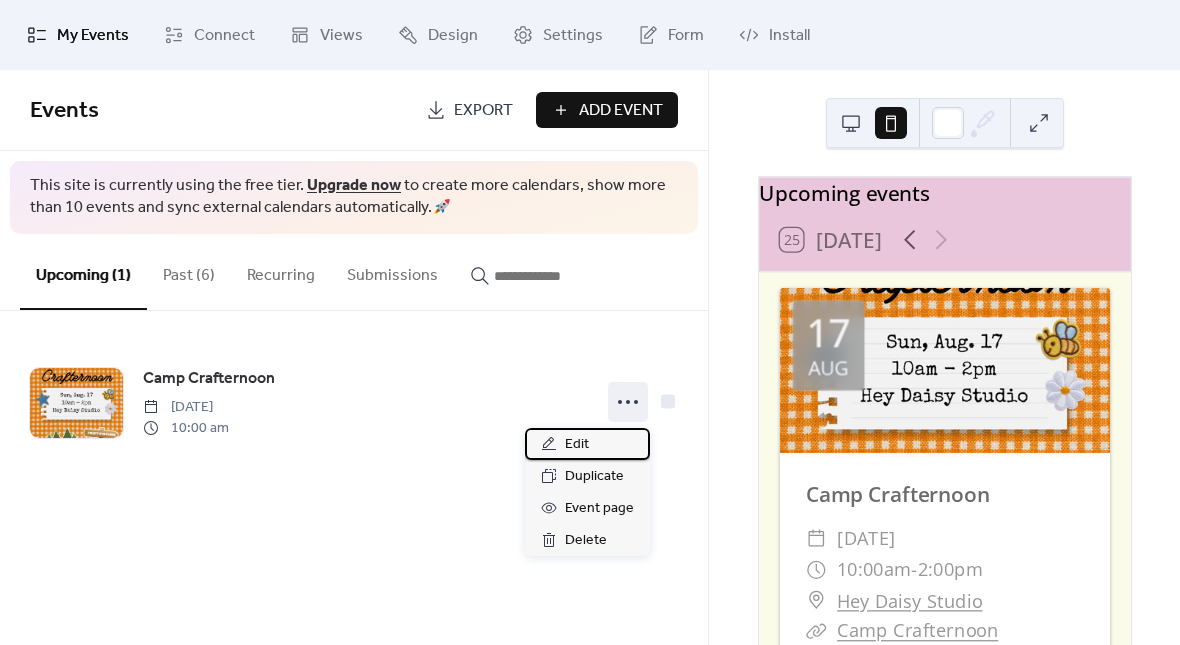 click on "Edit" at bounding box center (587, 444) 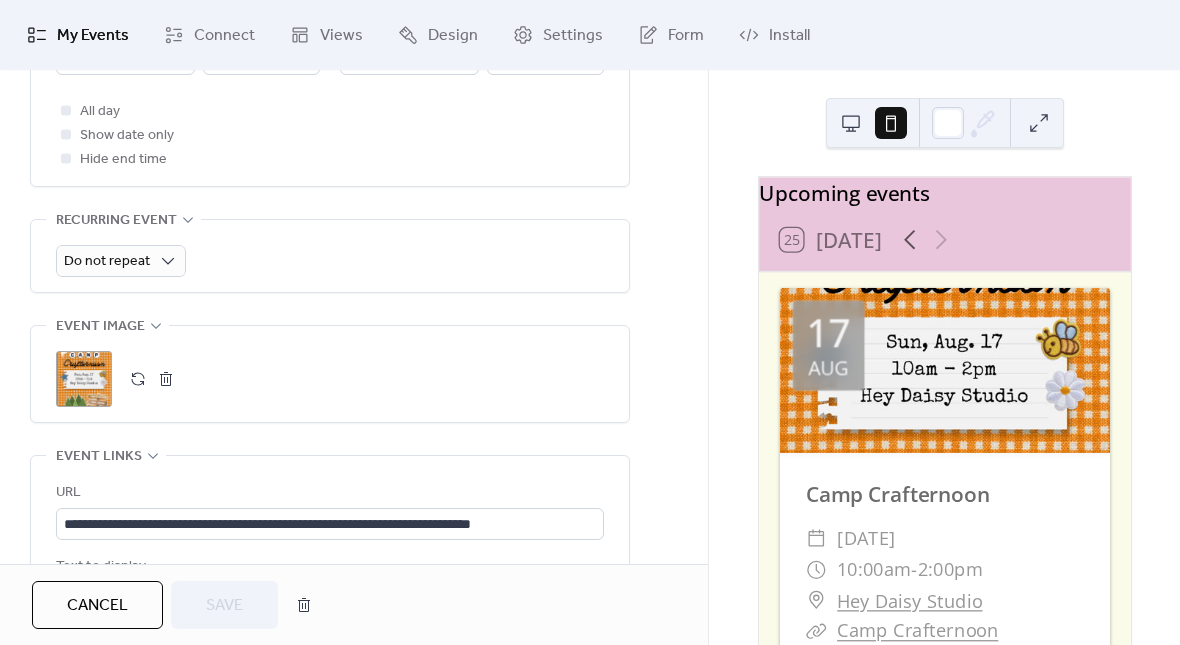 scroll, scrollTop: 802, scrollLeft: 0, axis: vertical 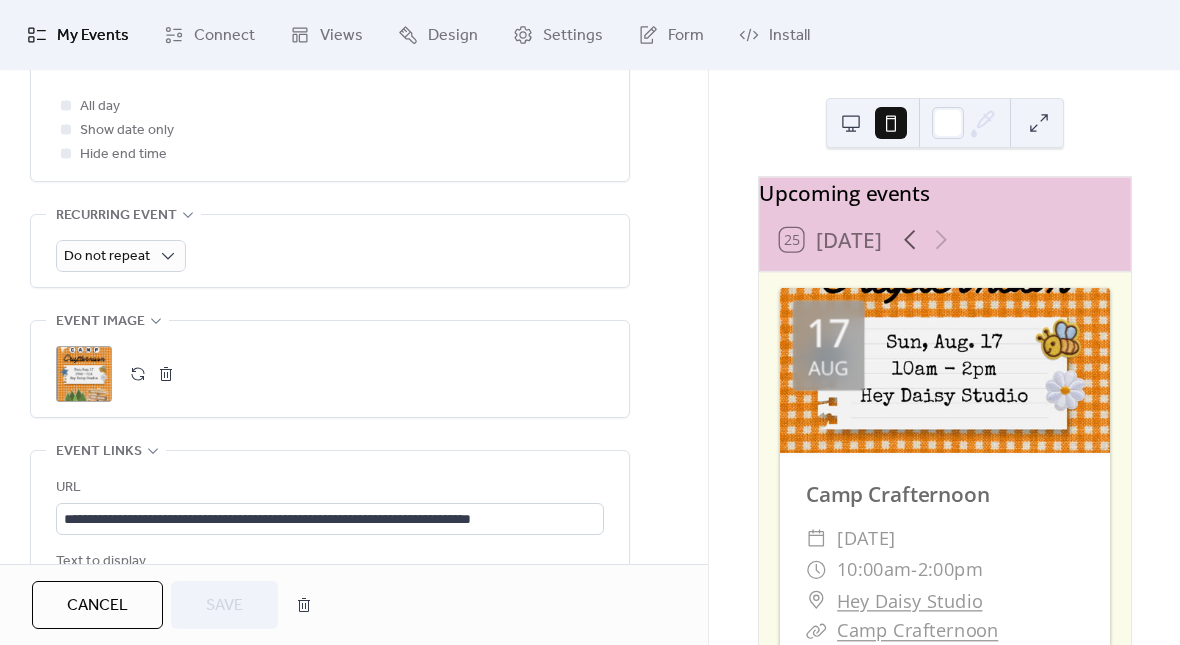 click on ";" at bounding box center [84, 374] 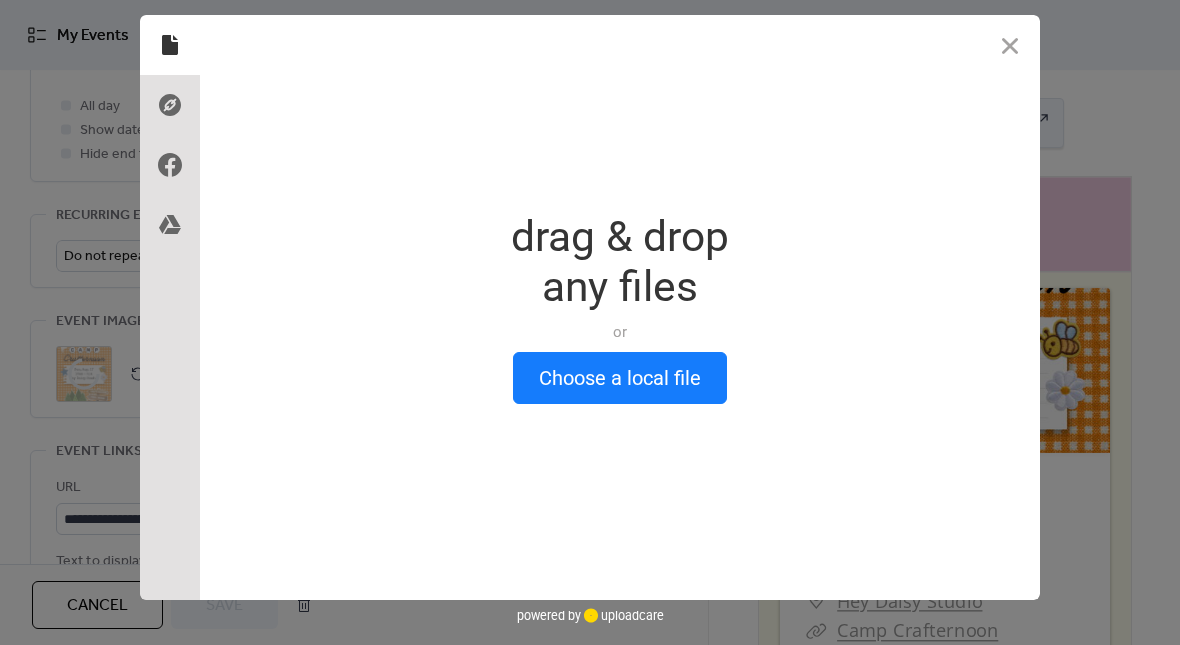 click at bounding box center (1010, 45) 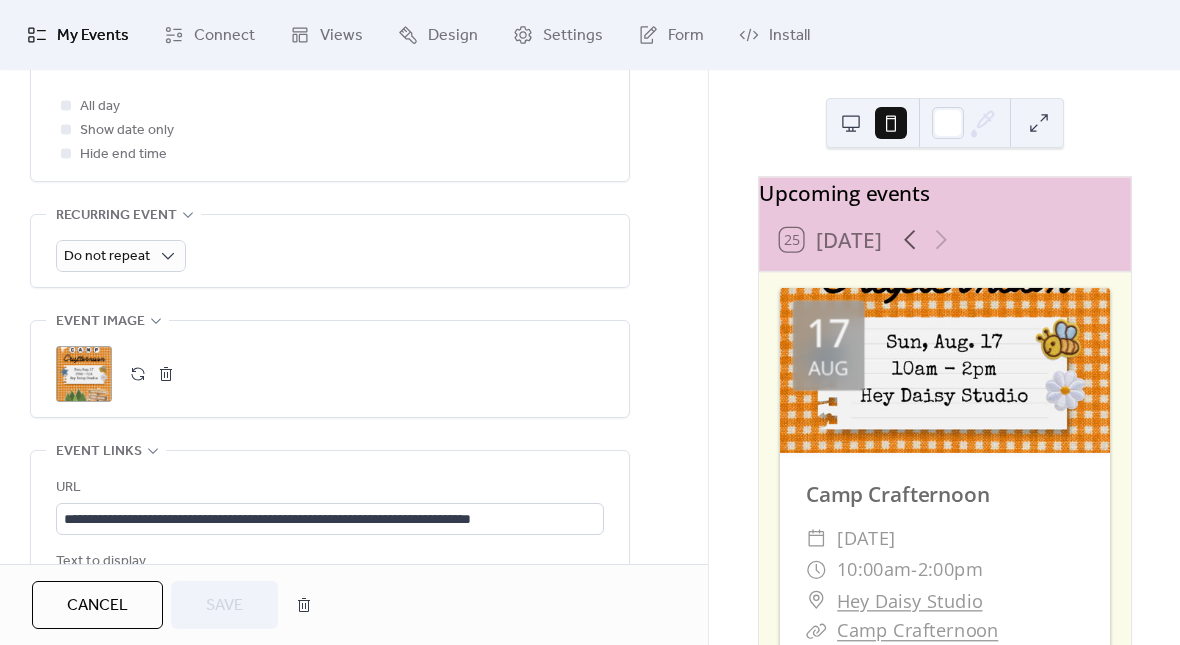 click on ";" at bounding box center [84, 374] 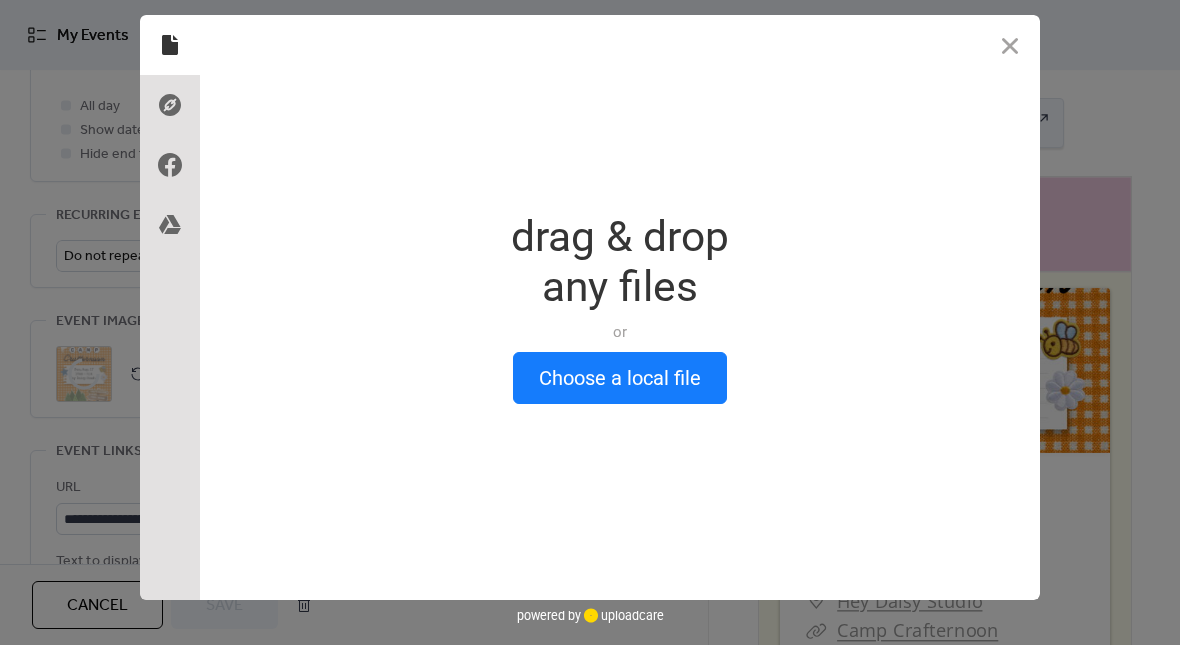 click on "Choose a local file" at bounding box center [620, 378] 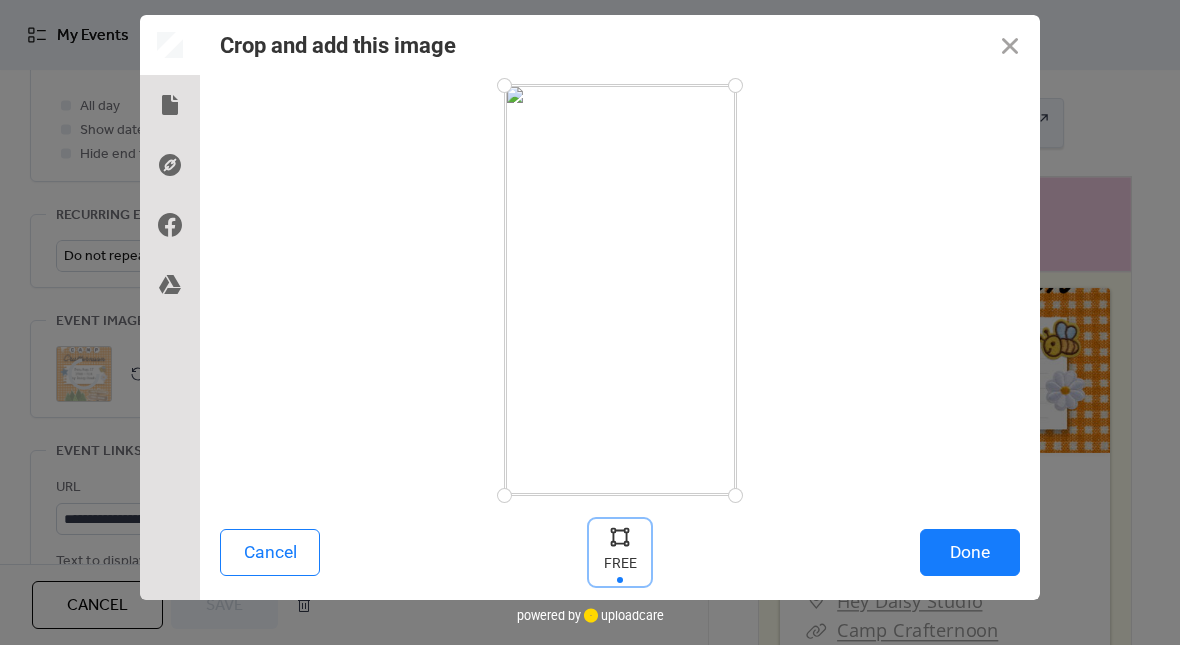 click at bounding box center [620, 536] 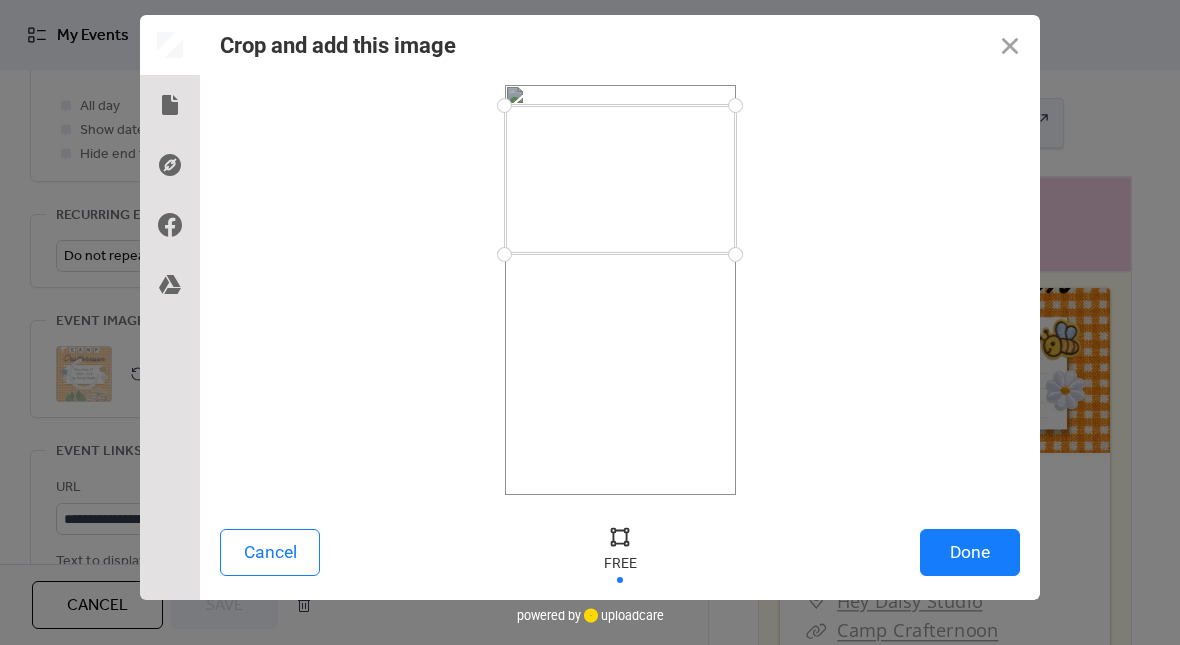 click on "Done" at bounding box center (970, 552) 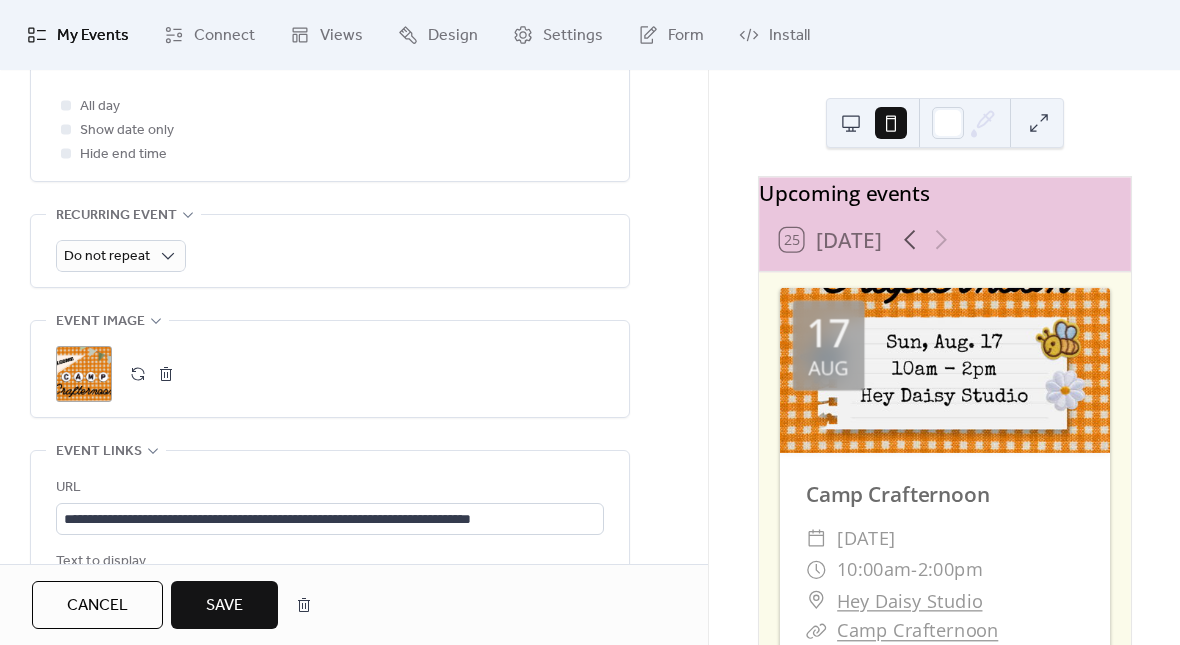 click on "Save" at bounding box center [224, 606] 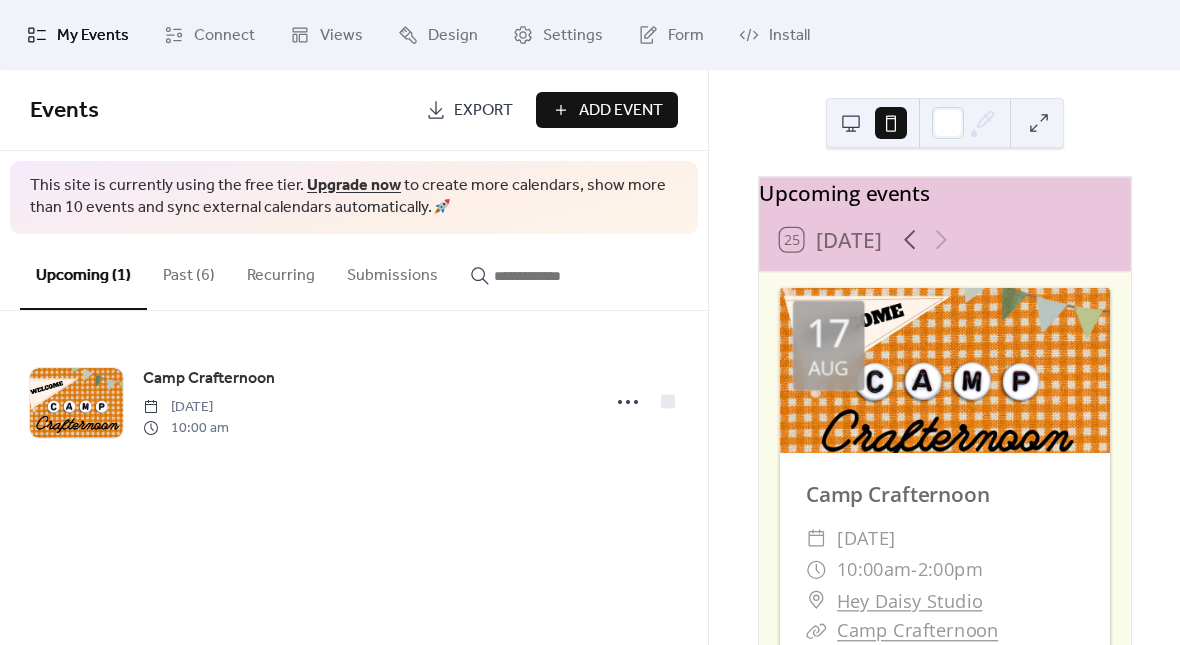 click at bounding box center [76, 403] 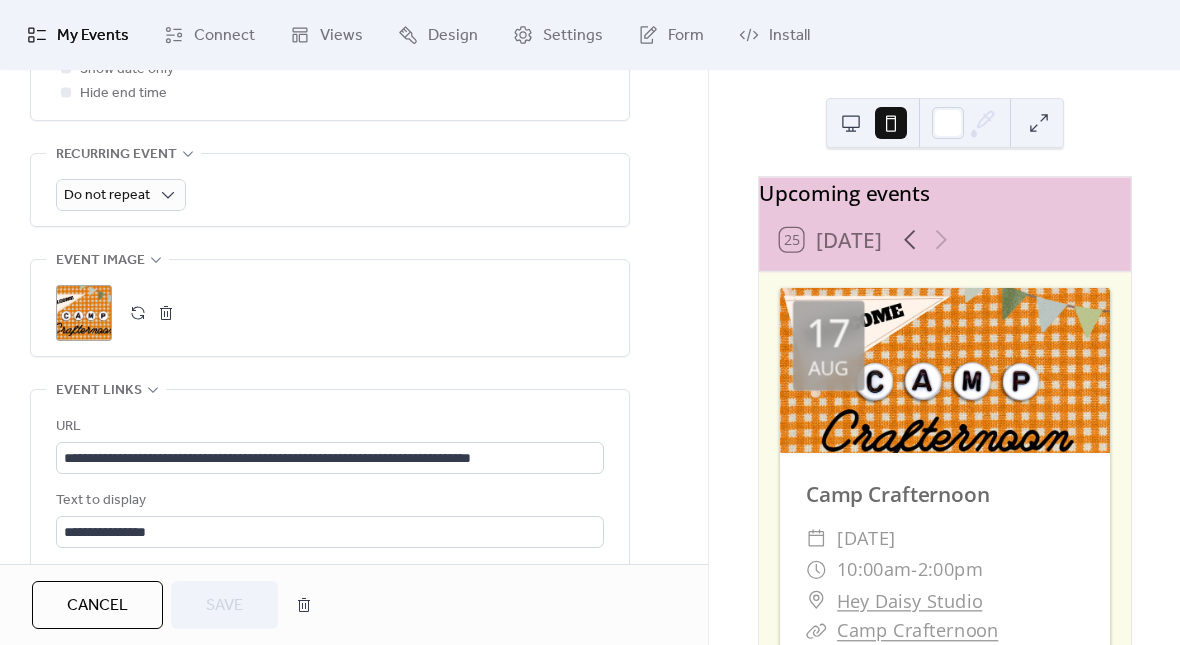 scroll, scrollTop: 860, scrollLeft: 0, axis: vertical 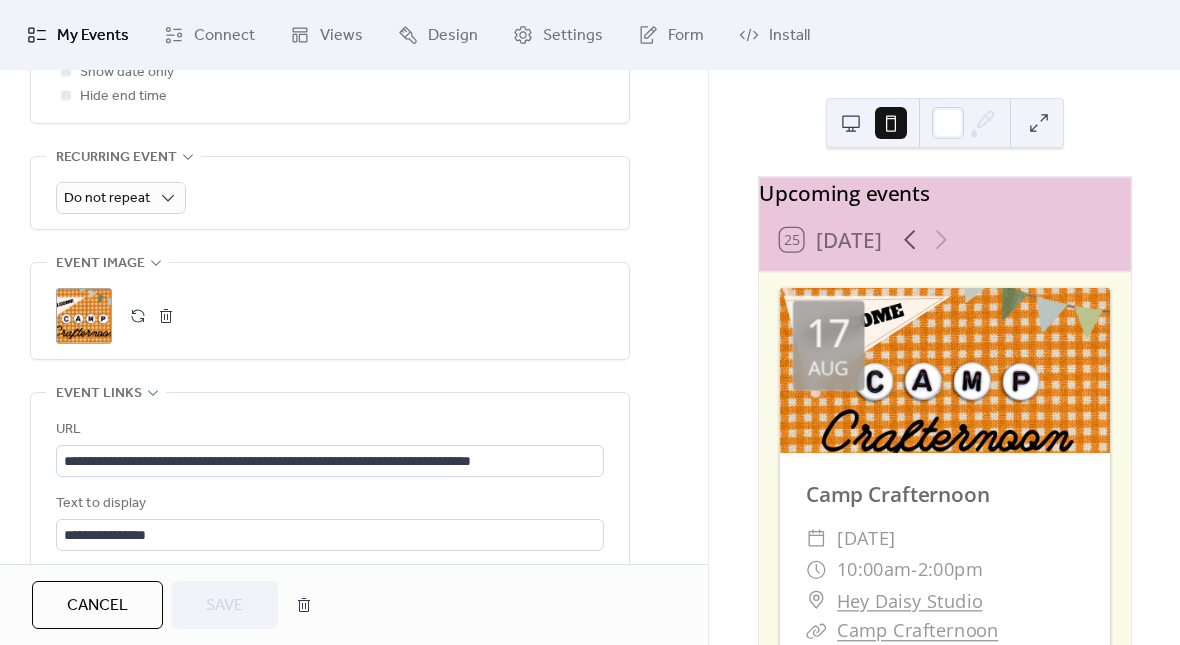 click on ";" at bounding box center [84, 316] 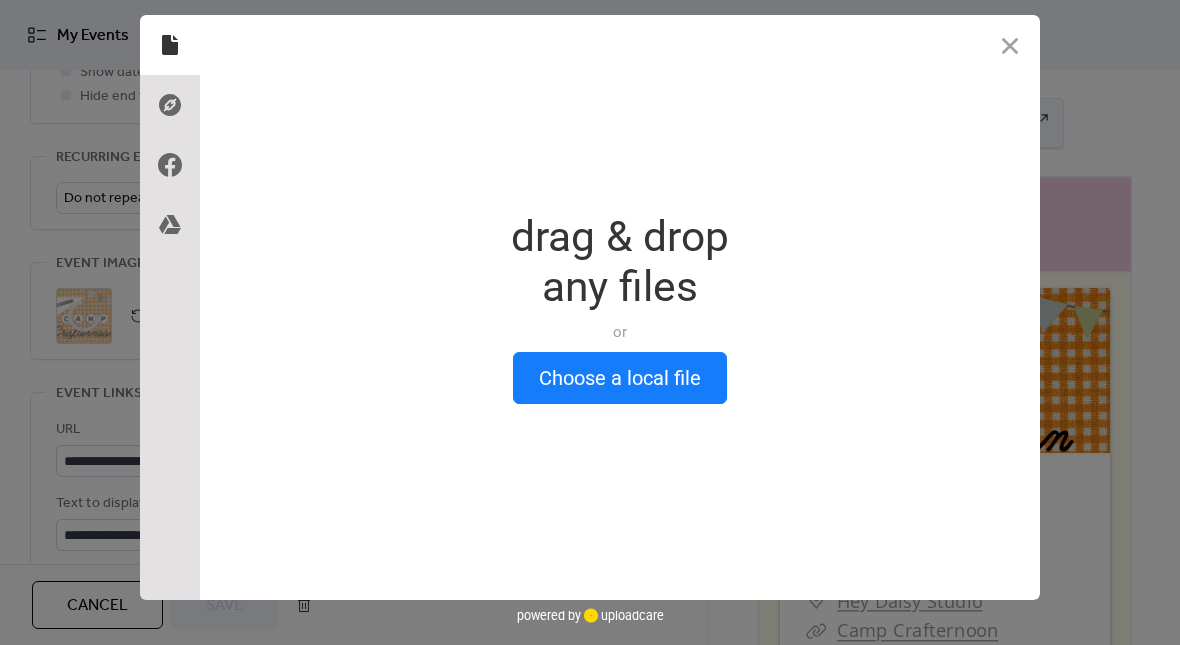 click on "Choose a local file" at bounding box center (620, 378) 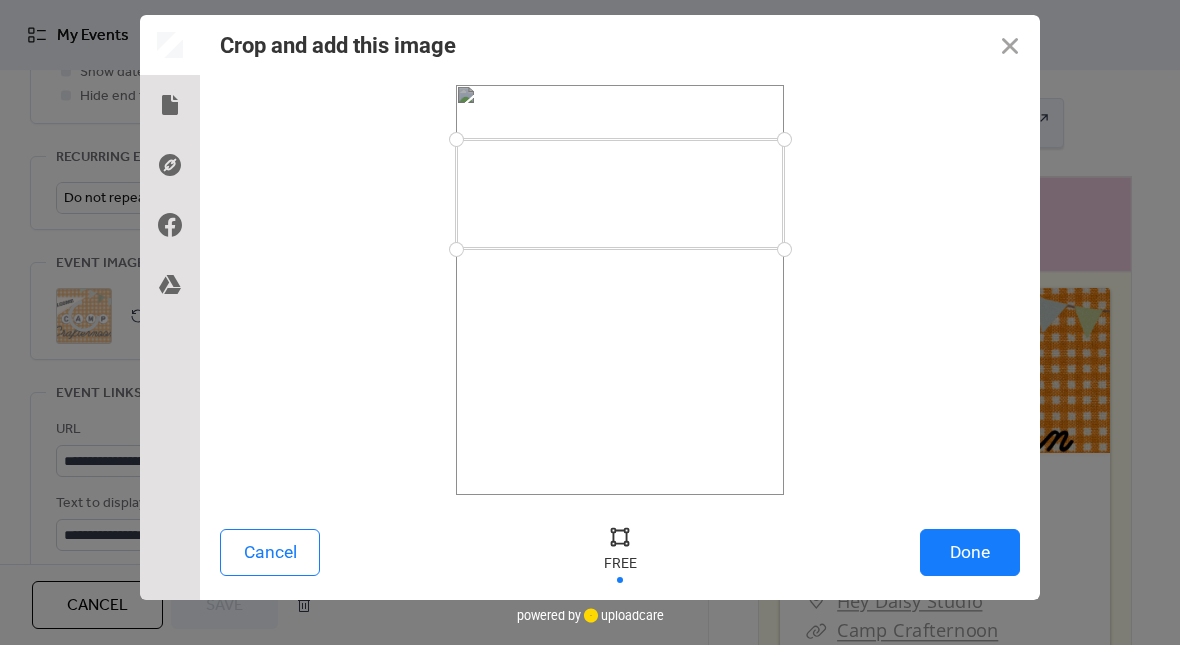 click on "Done" at bounding box center [970, 552] 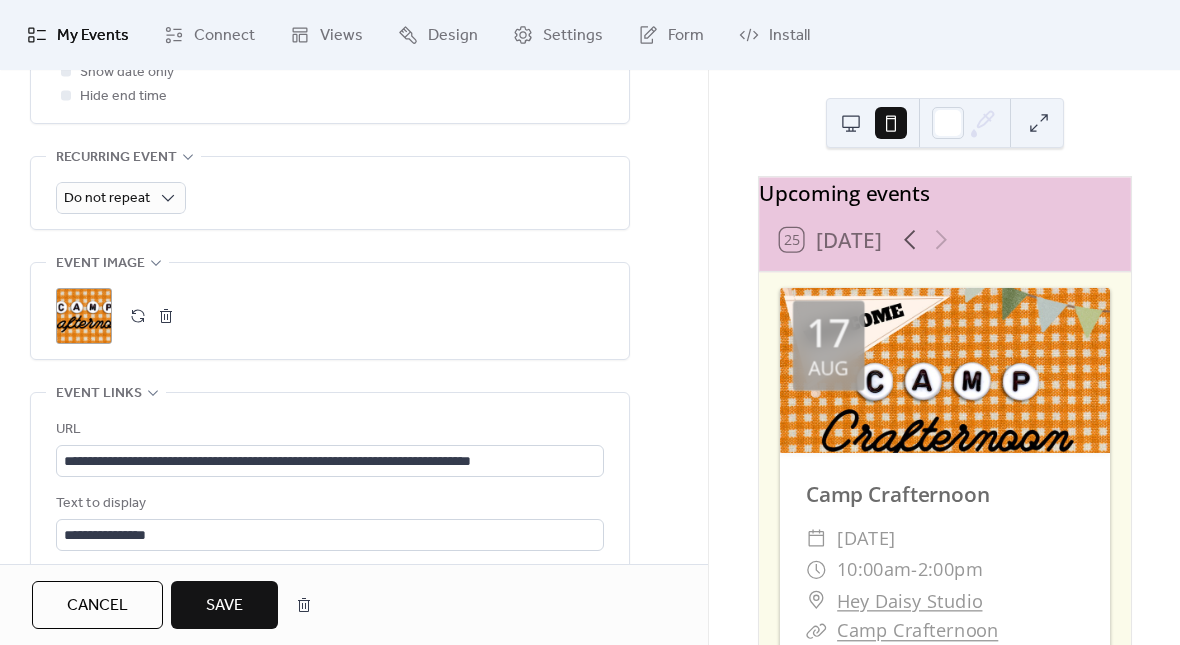 click on "Save" at bounding box center [224, 606] 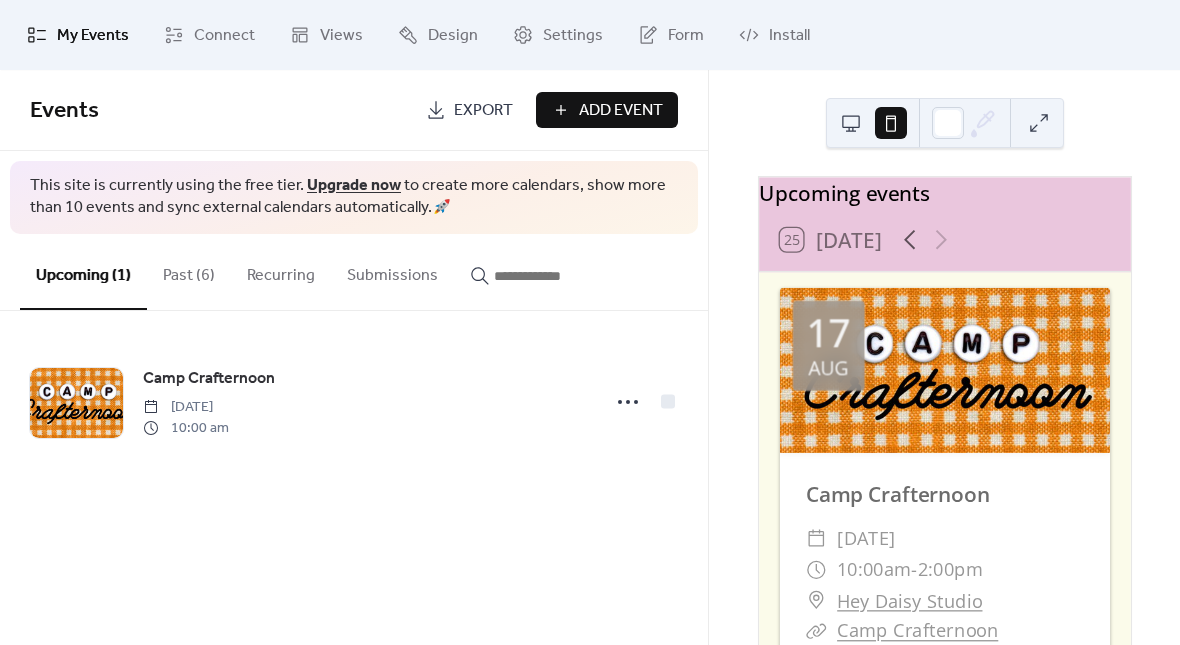 click at bounding box center [1039, 123] 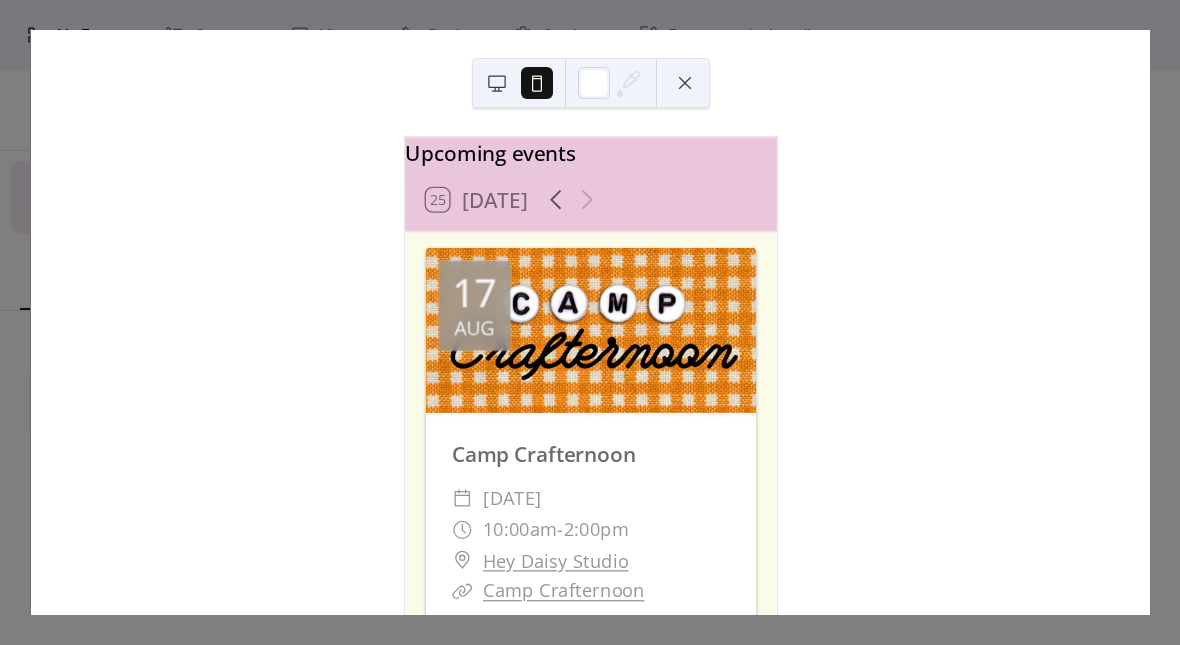 click at bounding box center [685, 83] 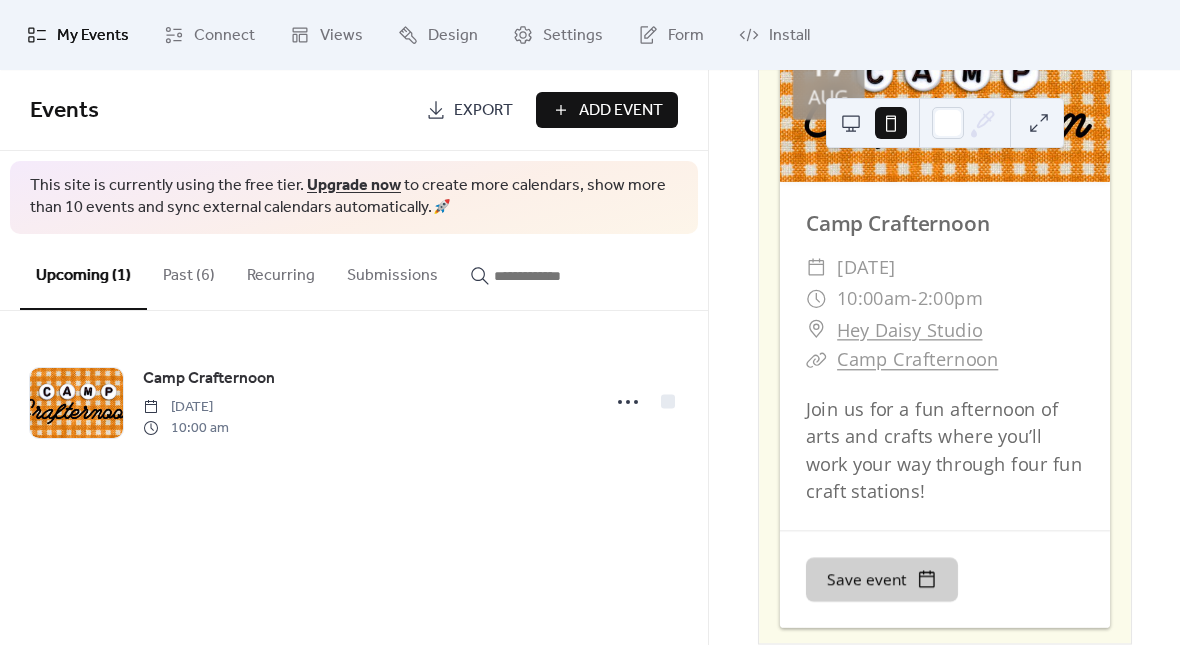 scroll, scrollTop: 282, scrollLeft: 0, axis: vertical 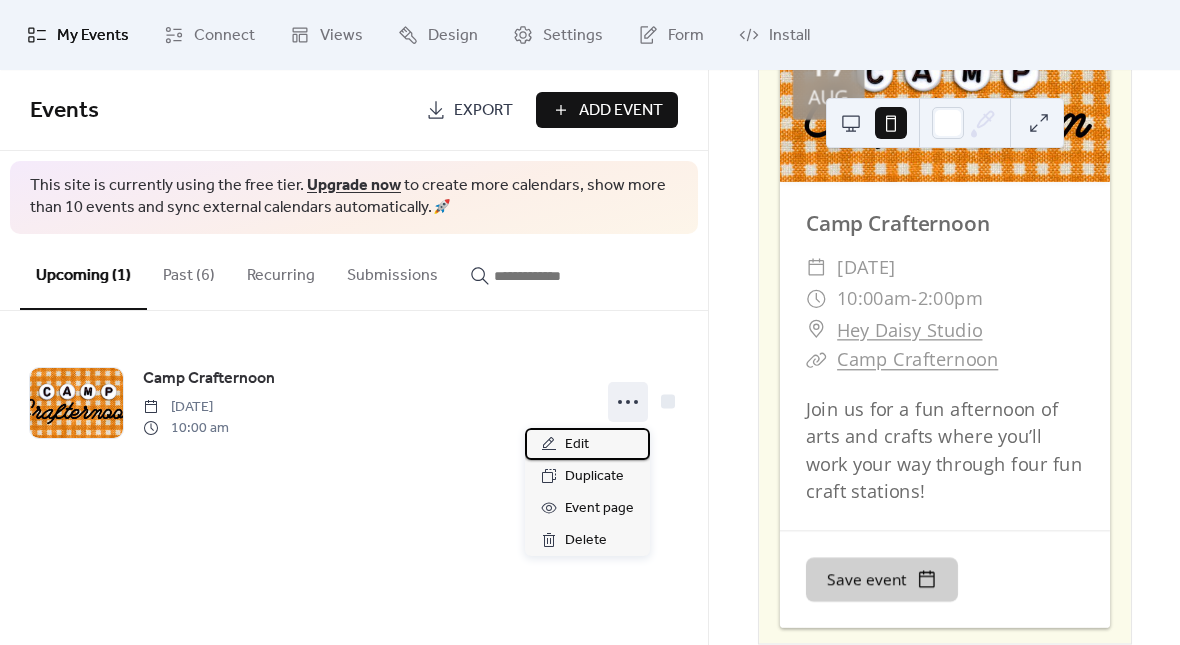 click on "Edit" at bounding box center [587, 444] 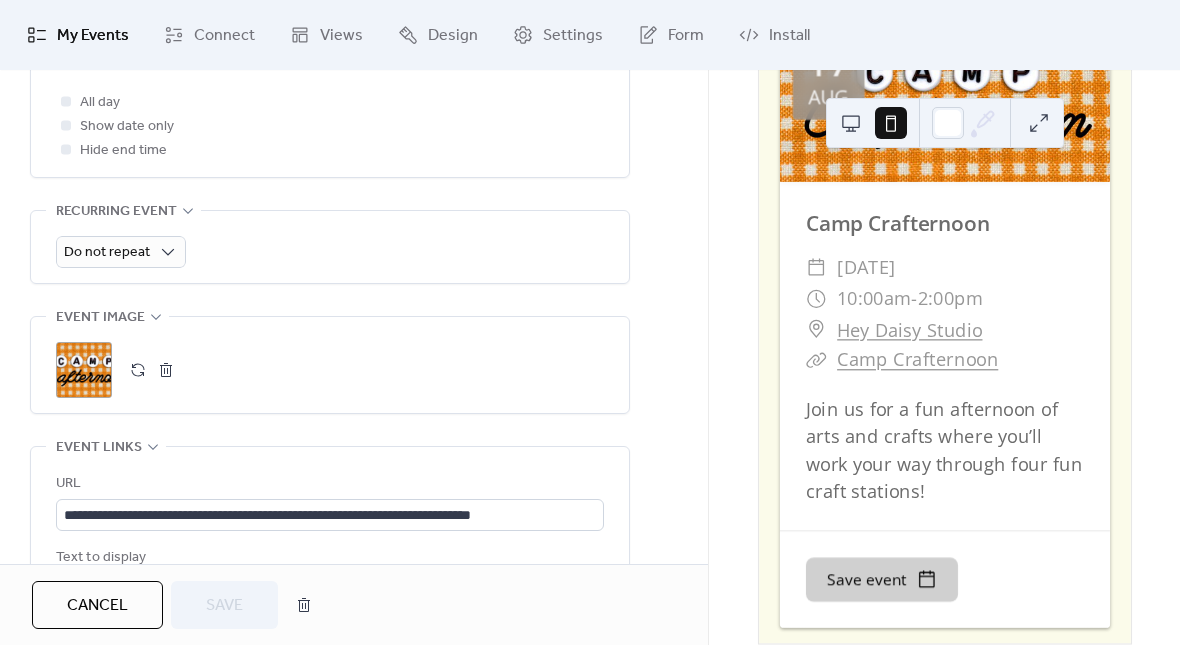 scroll, scrollTop: 804, scrollLeft: 0, axis: vertical 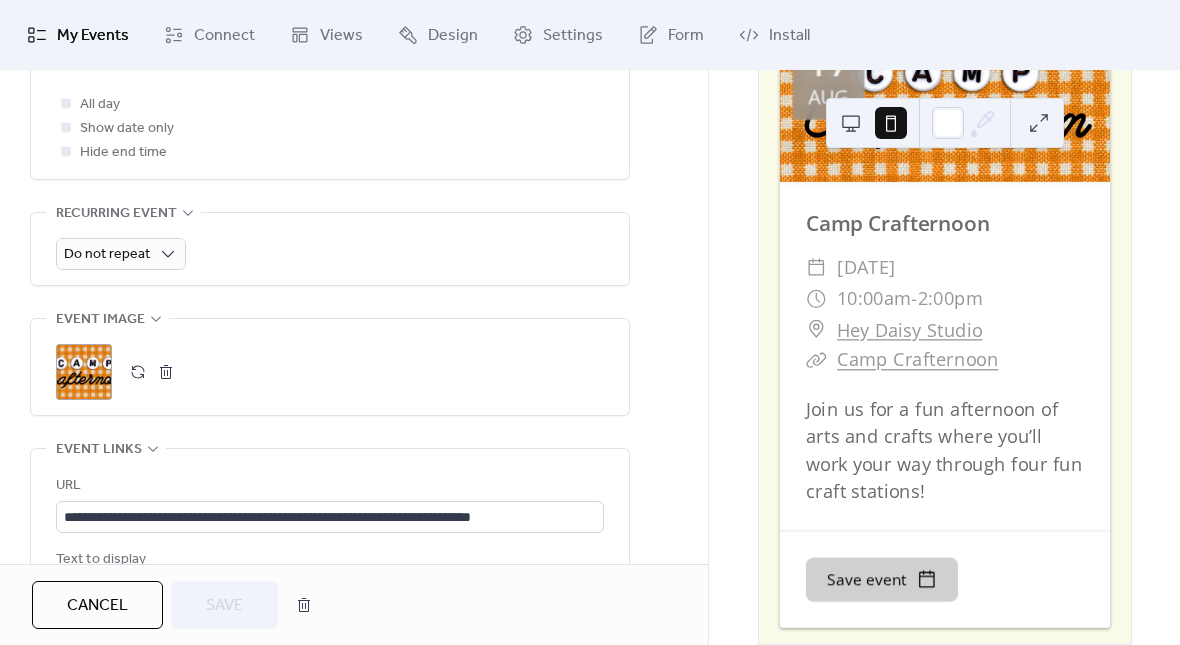click on ";" at bounding box center (84, 372) 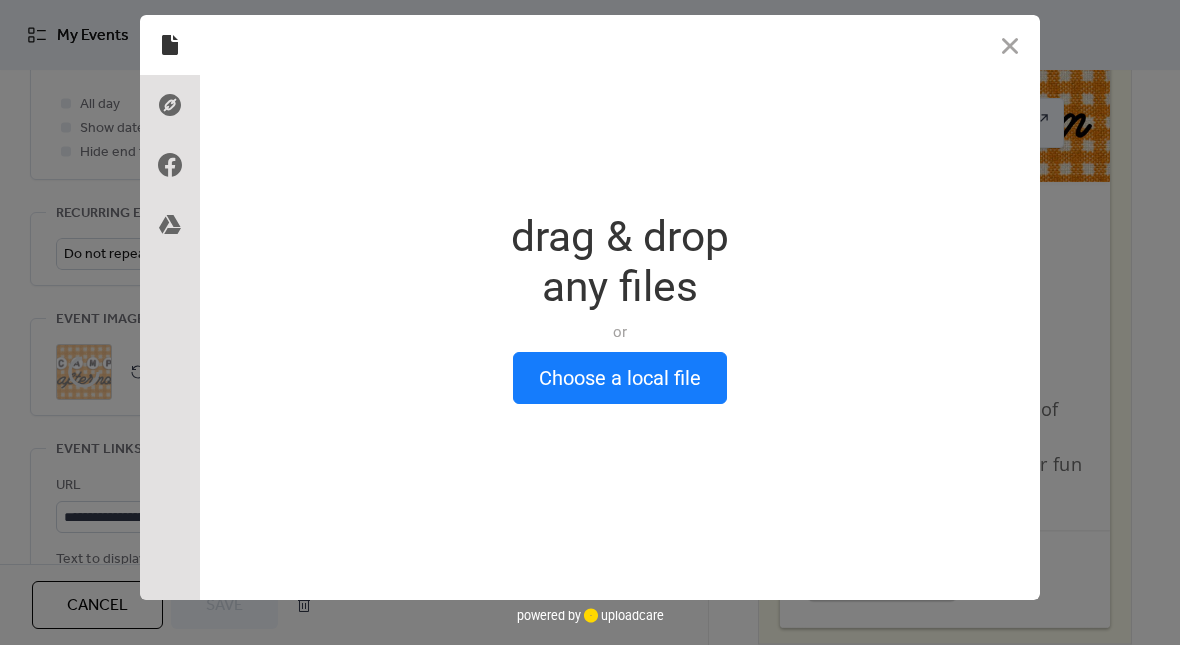 click on "Choose a local file" at bounding box center [620, 378] 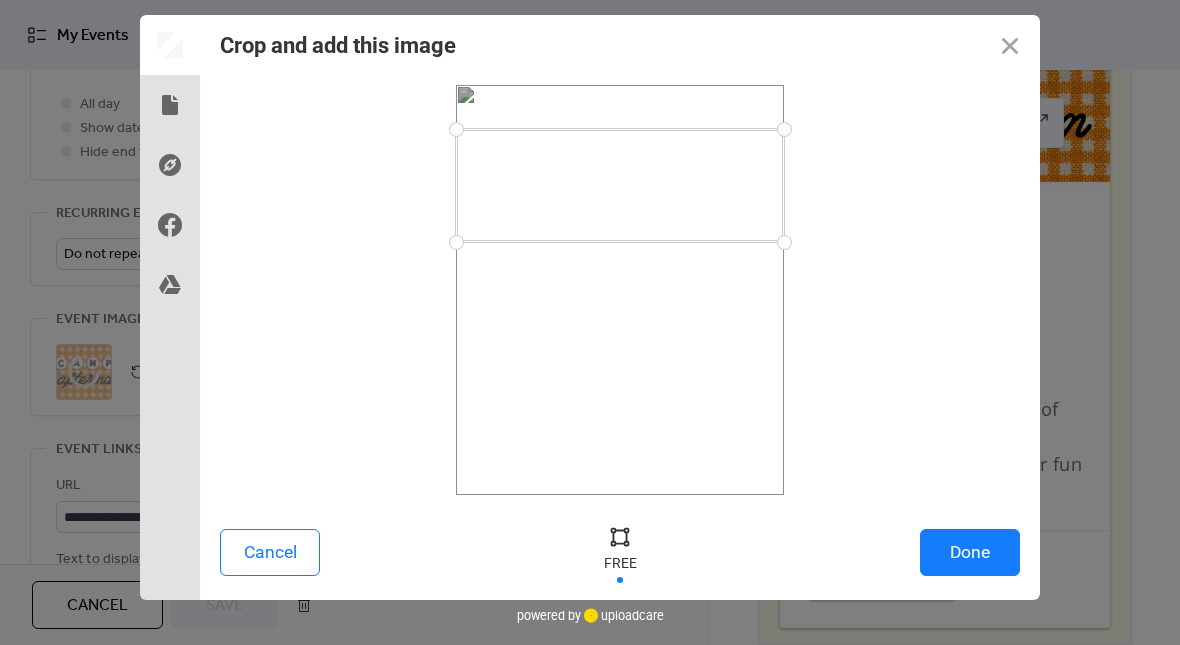 click on "Done" at bounding box center (970, 552) 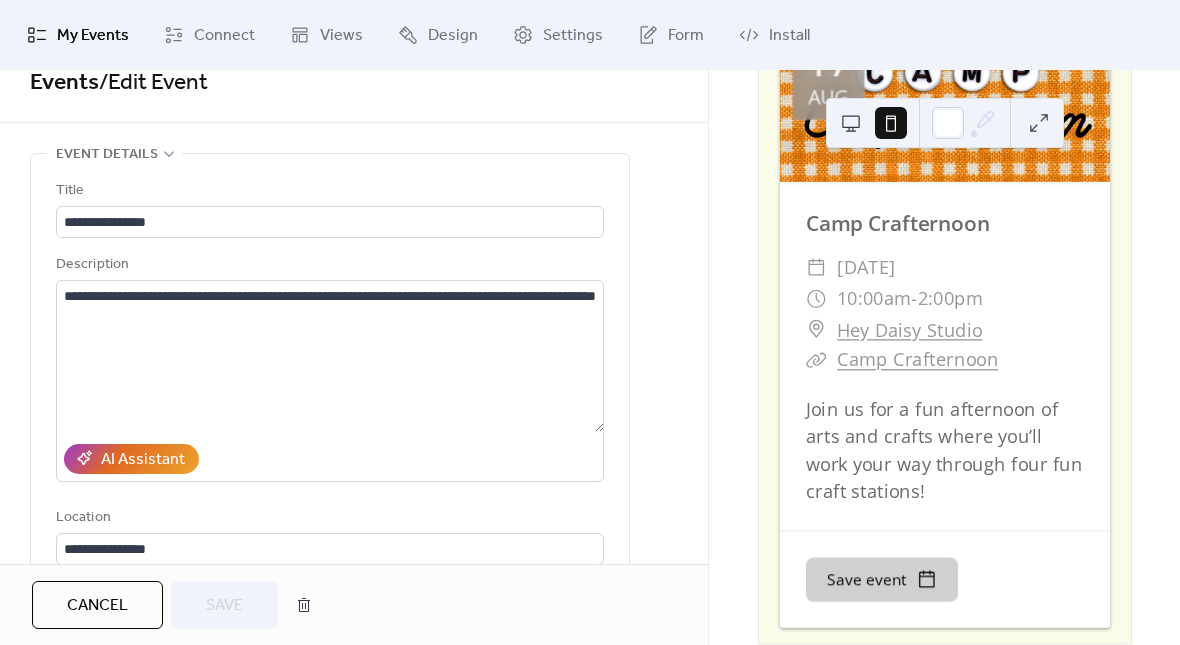 scroll, scrollTop: 15, scrollLeft: 0, axis: vertical 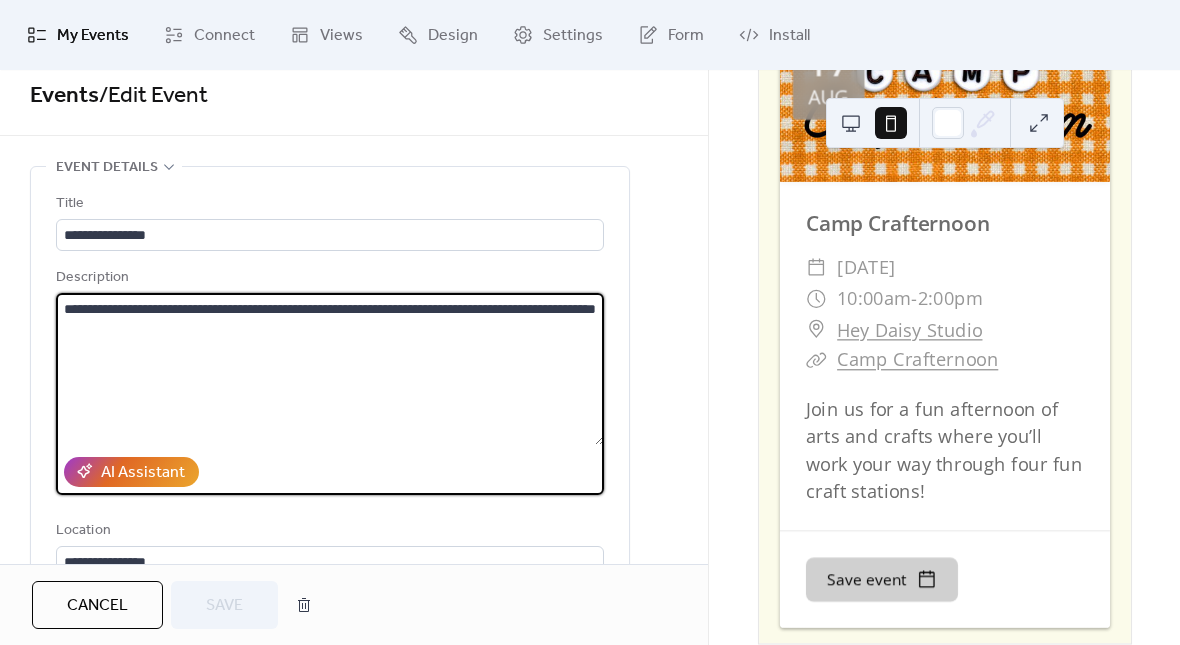 click on "**********" at bounding box center [330, 369] 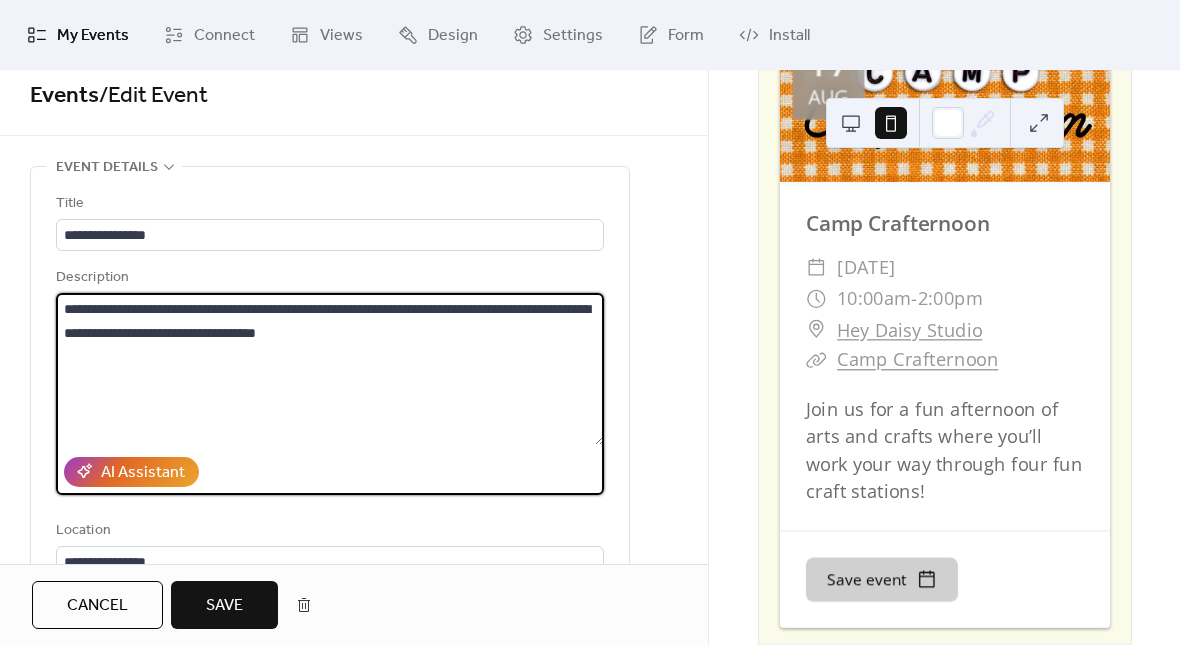 type on "**********" 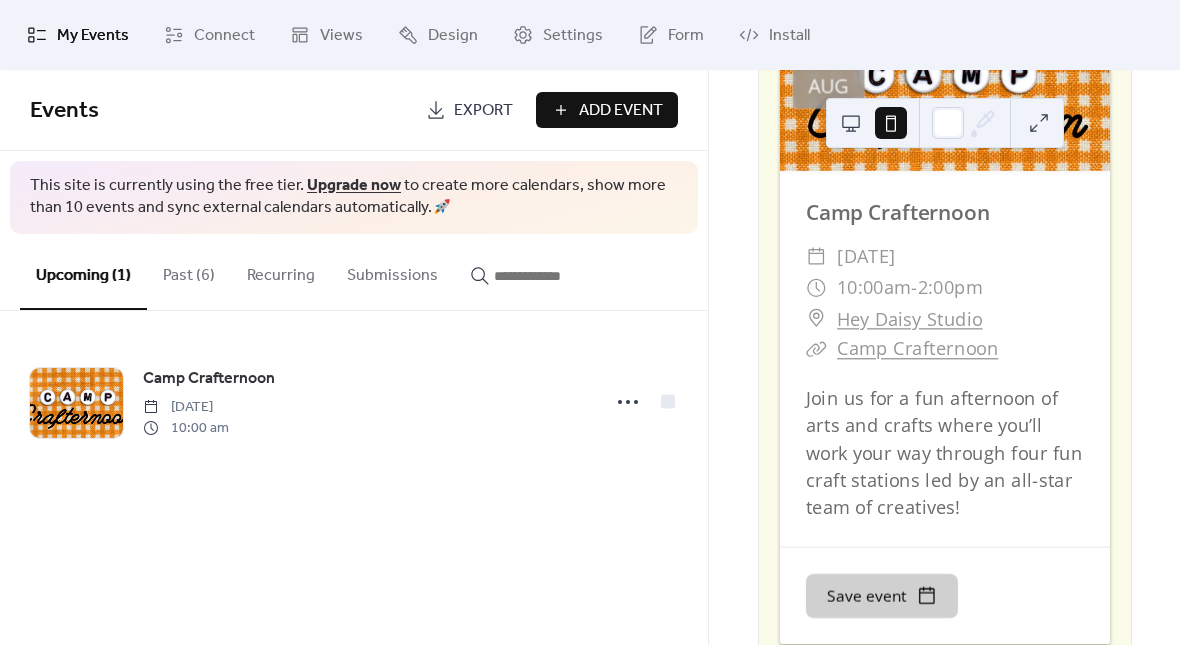 click at bounding box center (76, 403) 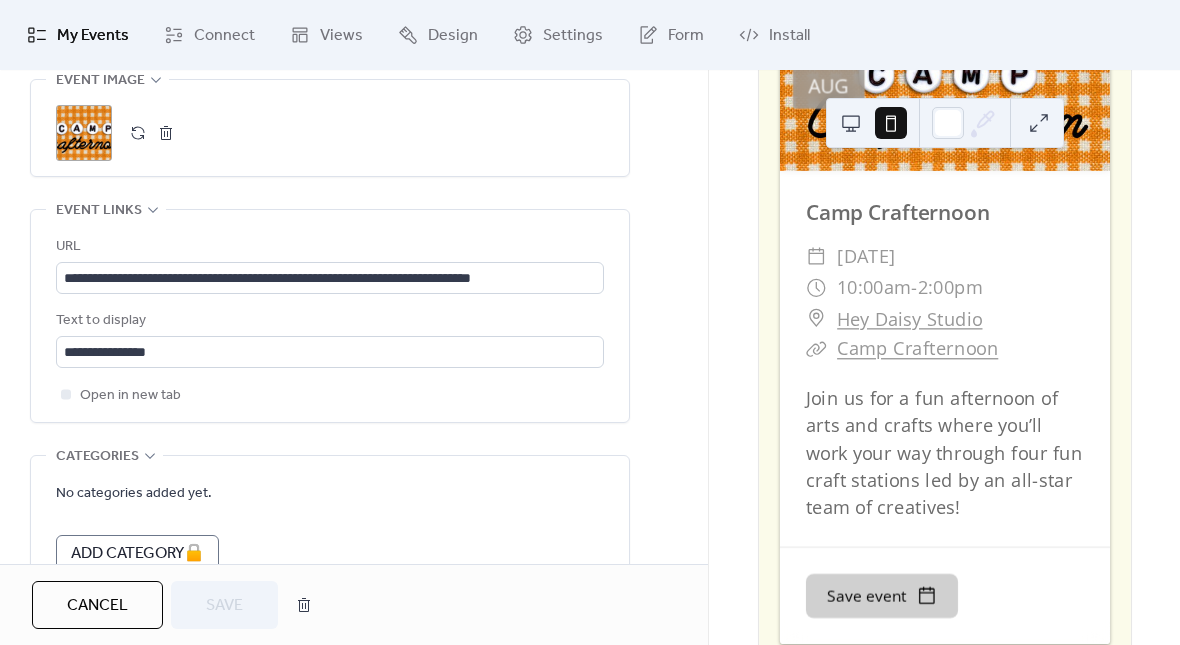 scroll, scrollTop: 1045, scrollLeft: 0, axis: vertical 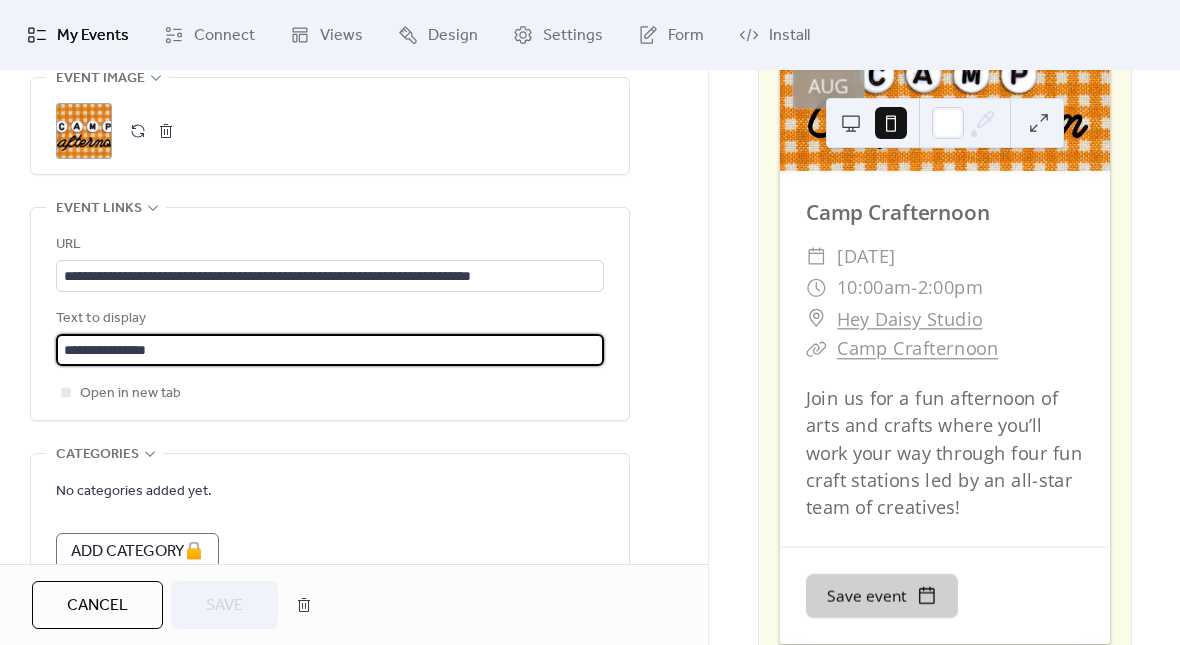 click on "**********" at bounding box center (330, 350) 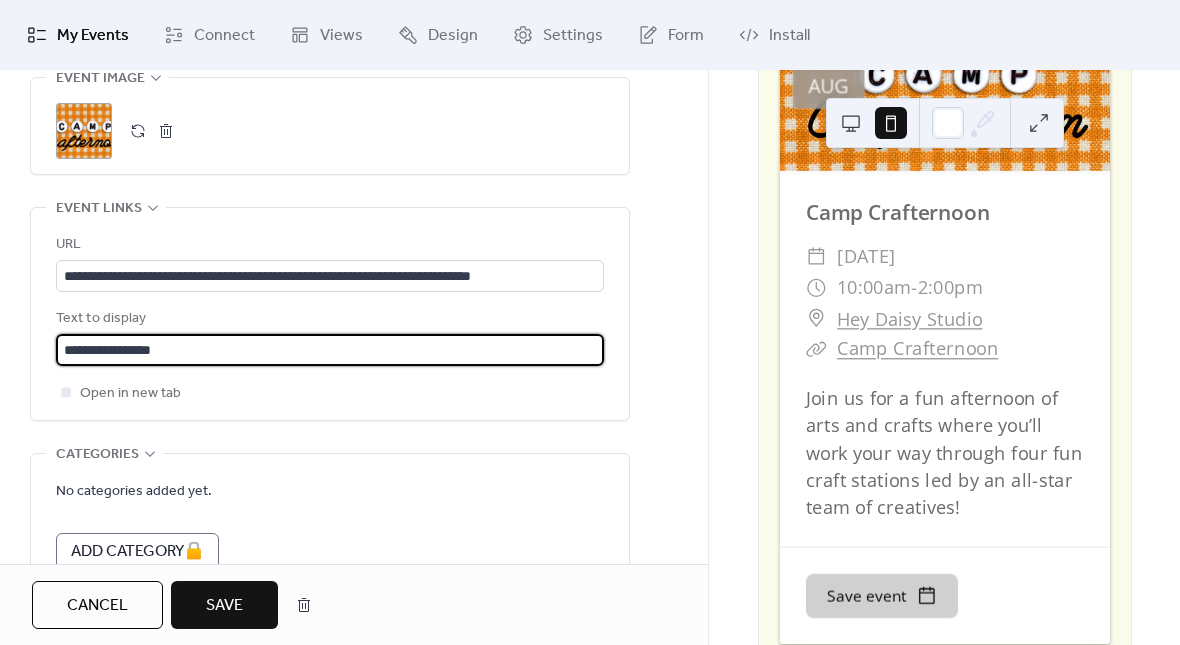 click on "**********" at bounding box center [330, 350] 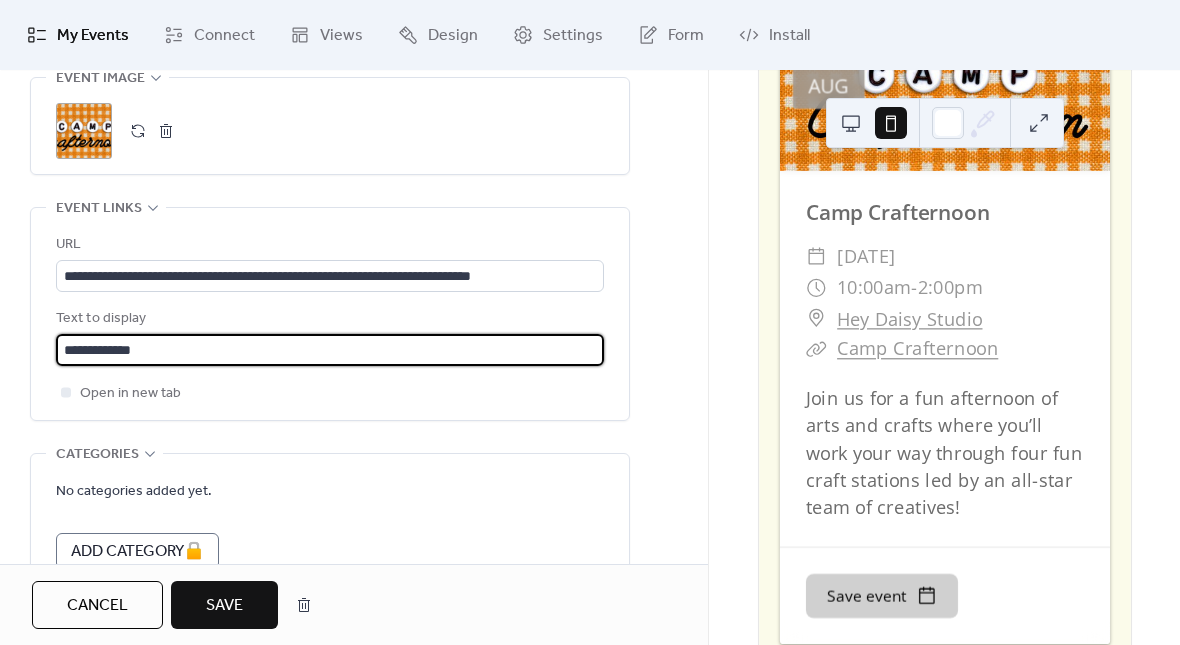 type on "**********" 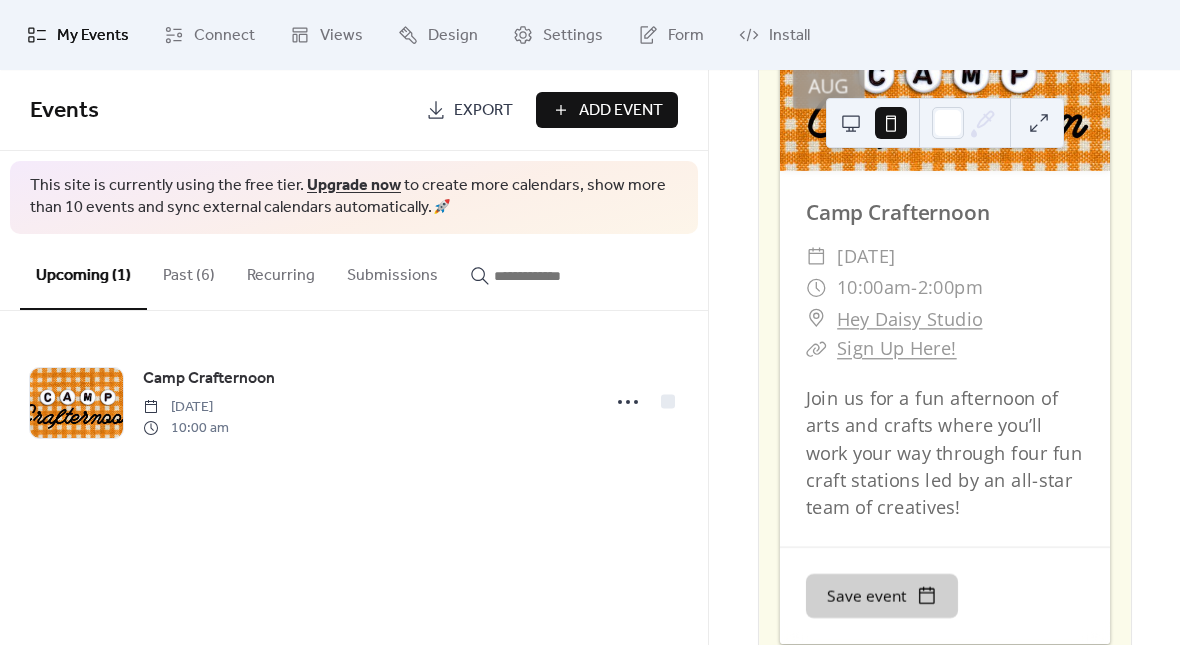 click at bounding box center (76, 403) 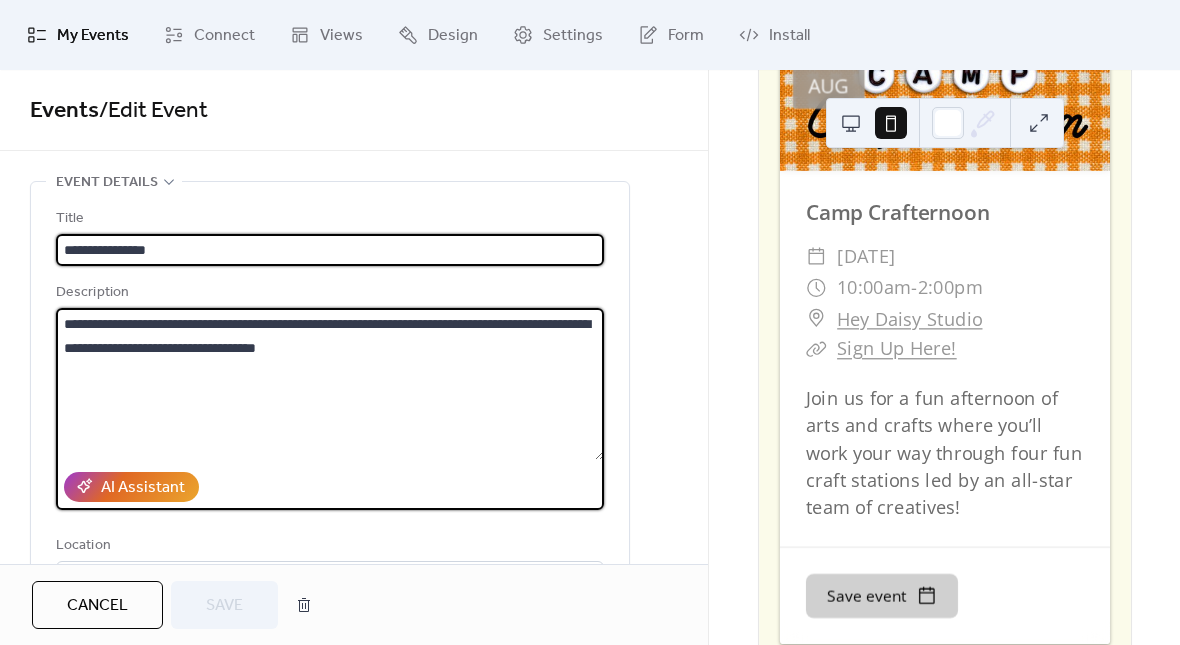 click on "**********" at bounding box center (330, 384) 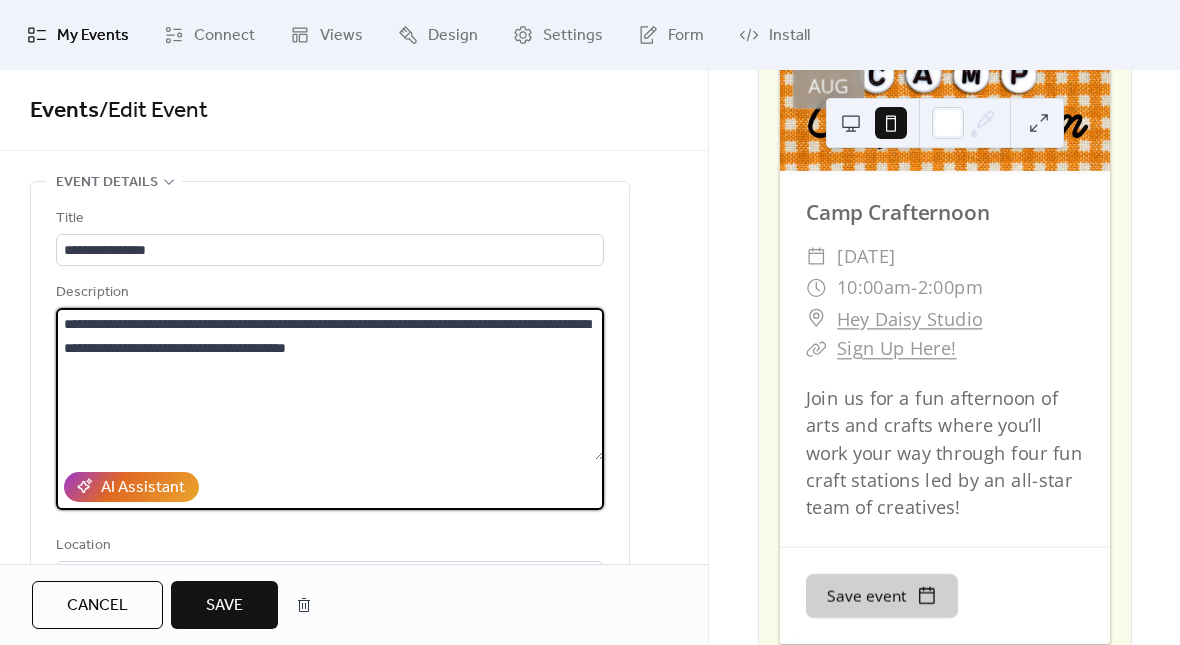 click on "**********" at bounding box center (330, 384) 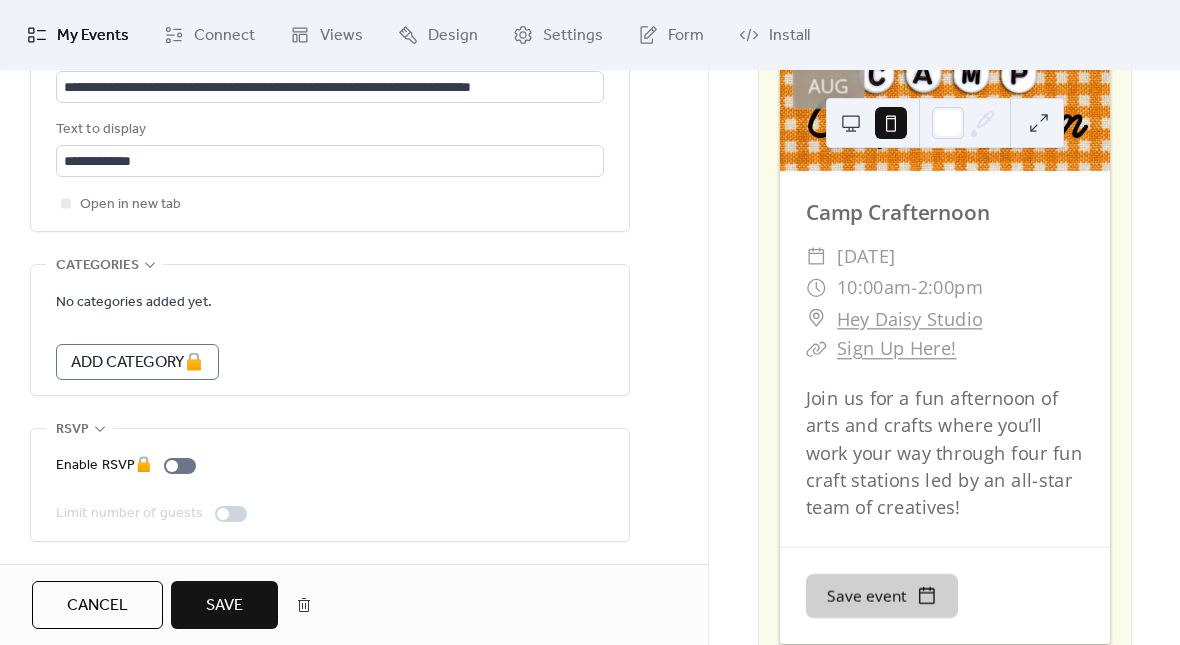 scroll, scrollTop: 1258, scrollLeft: 0, axis: vertical 